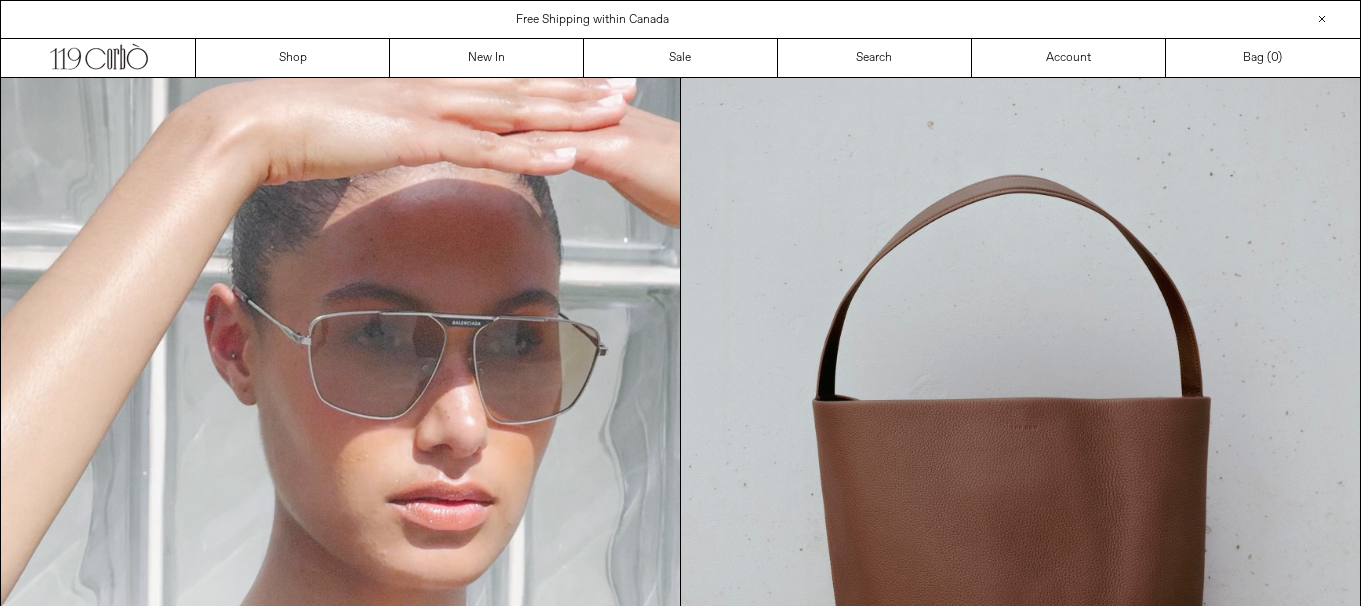scroll, scrollTop: 0, scrollLeft: 0, axis: both 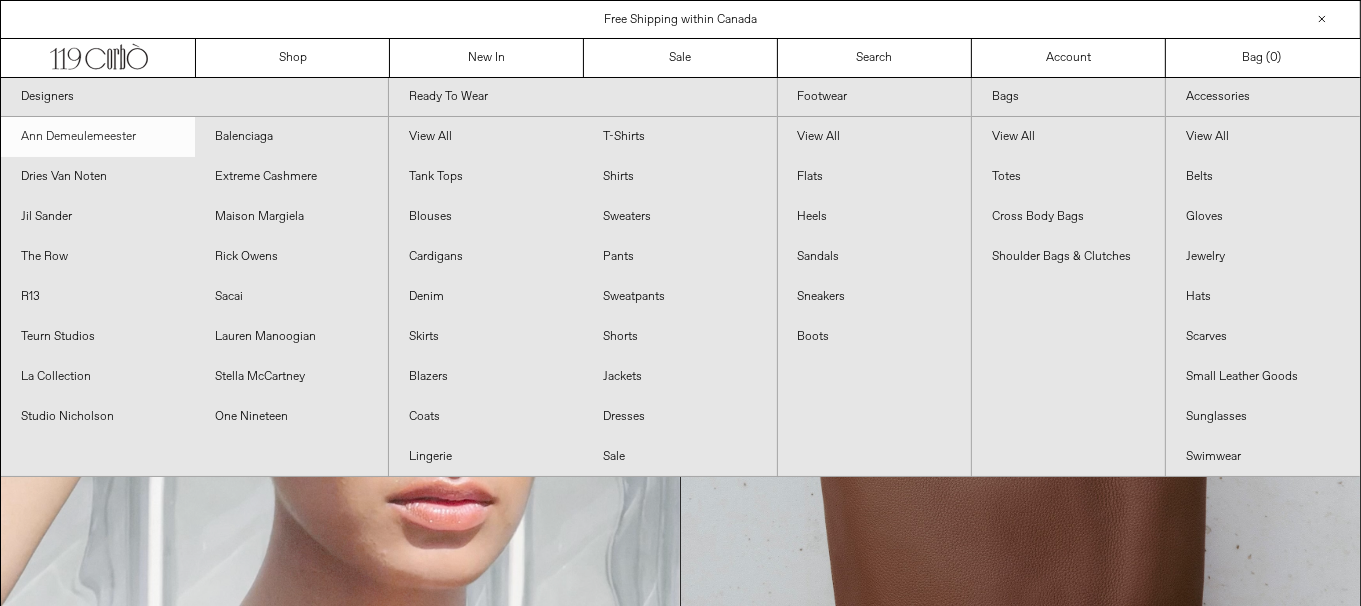 click on "Ann Demeulemeester" at bounding box center (98, 137) 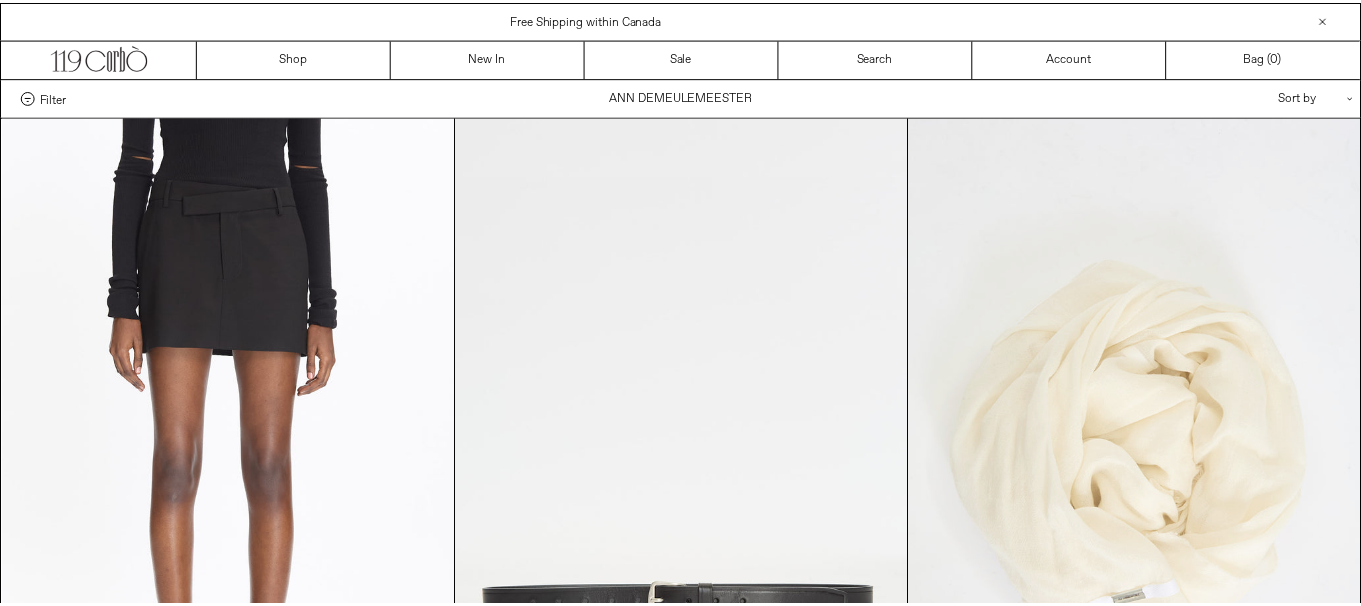 scroll, scrollTop: 0, scrollLeft: 0, axis: both 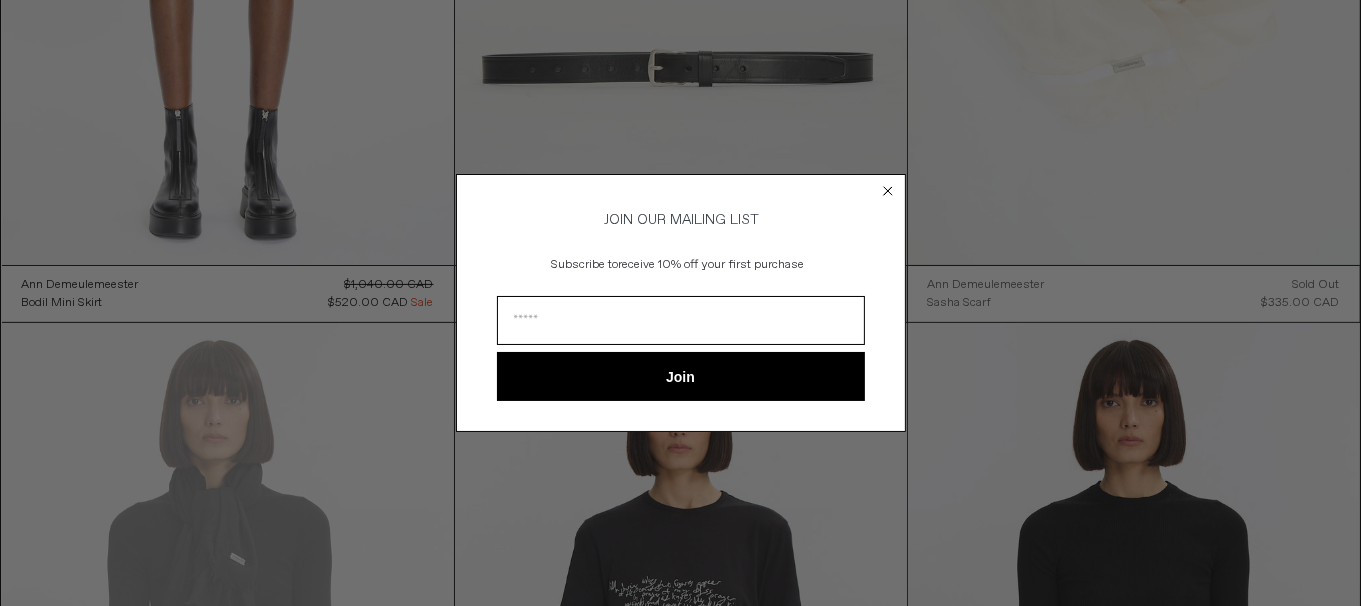 click 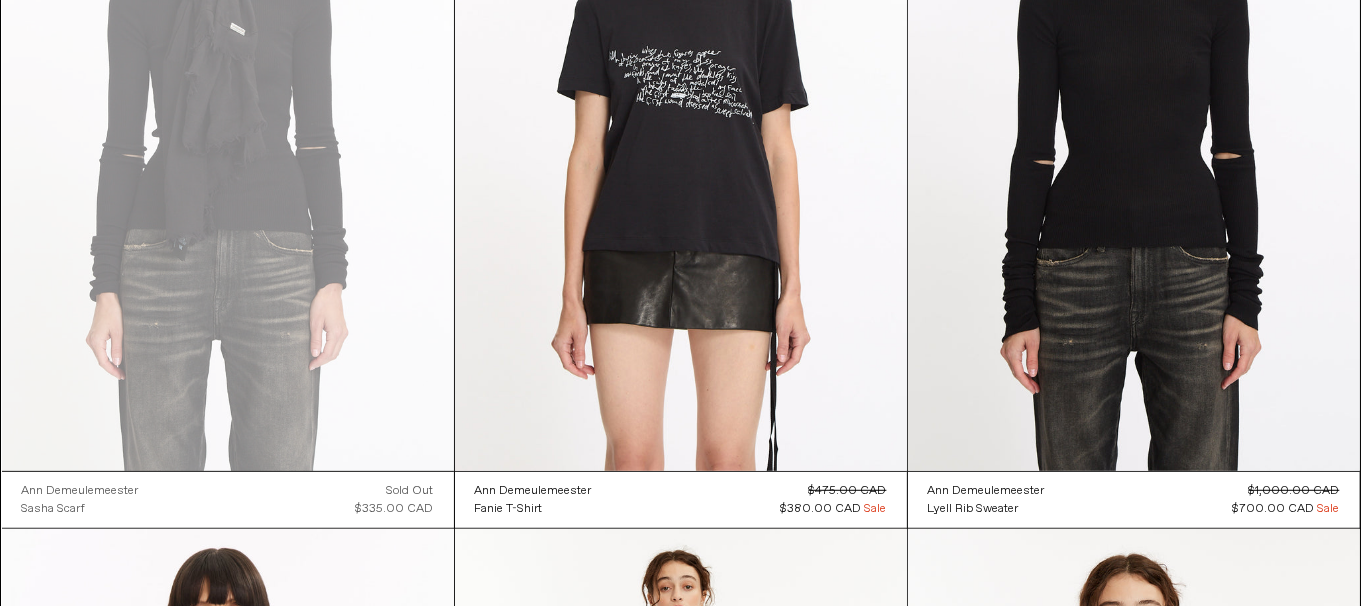 scroll, scrollTop: 1590, scrollLeft: 0, axis: vertical 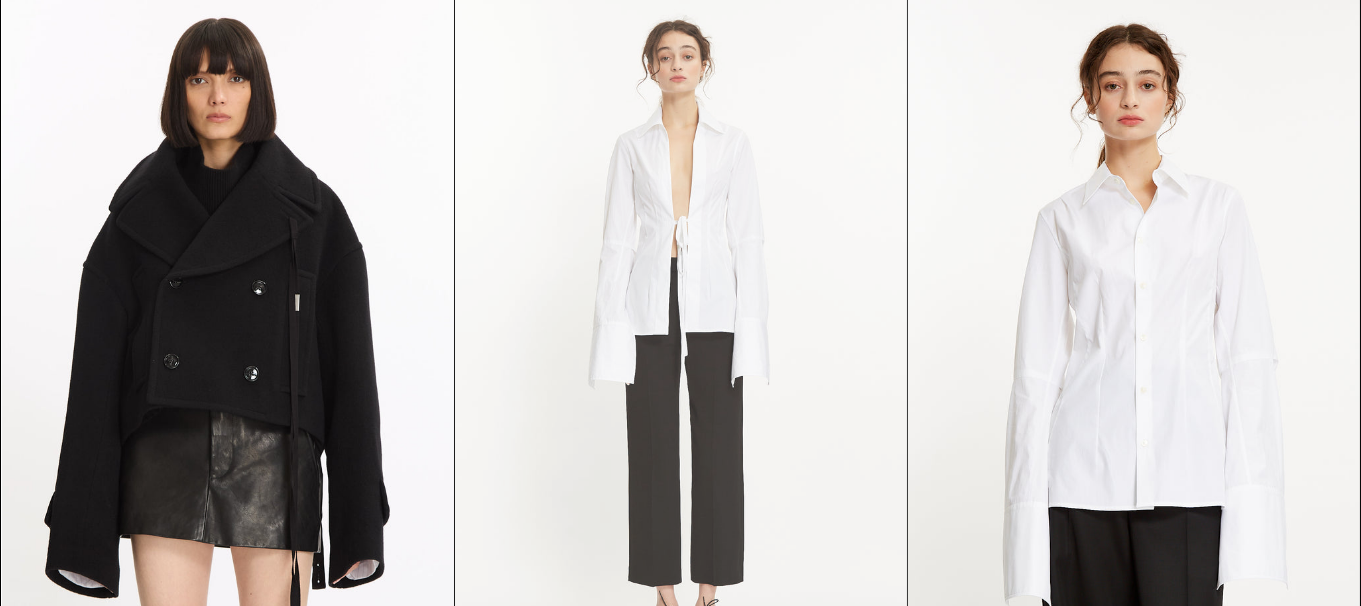 click at bounding box center (681, 338) 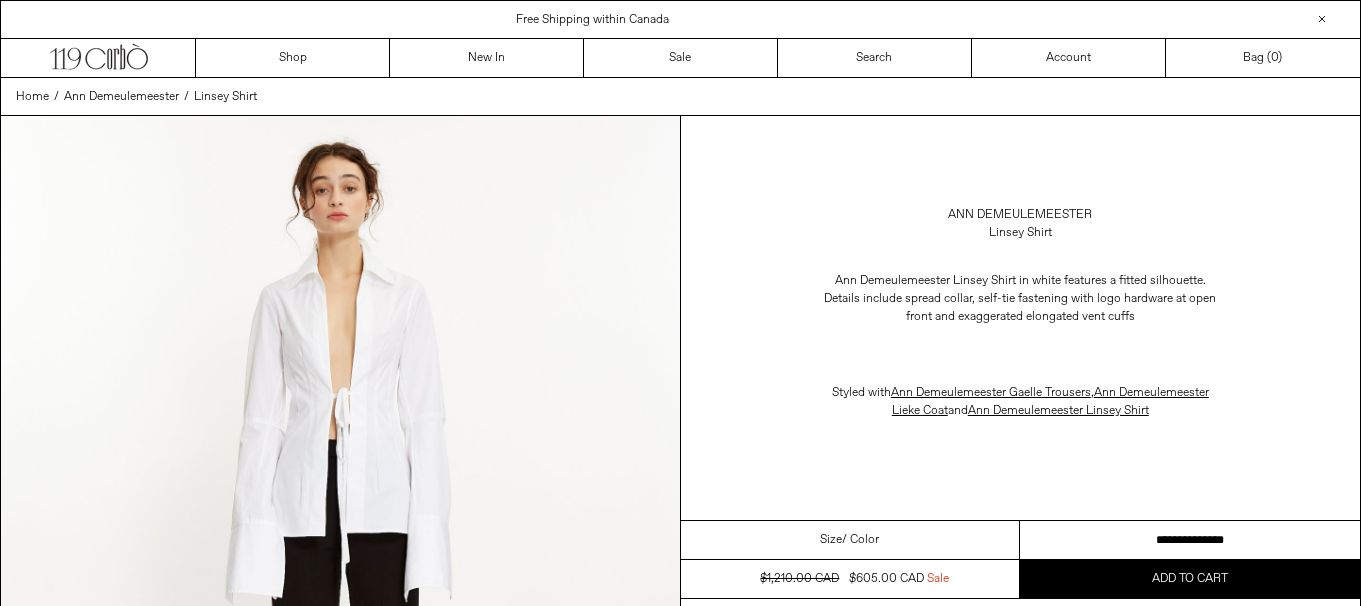 scroll, scrollTop: 0, scrollLeft: 0, axis: both 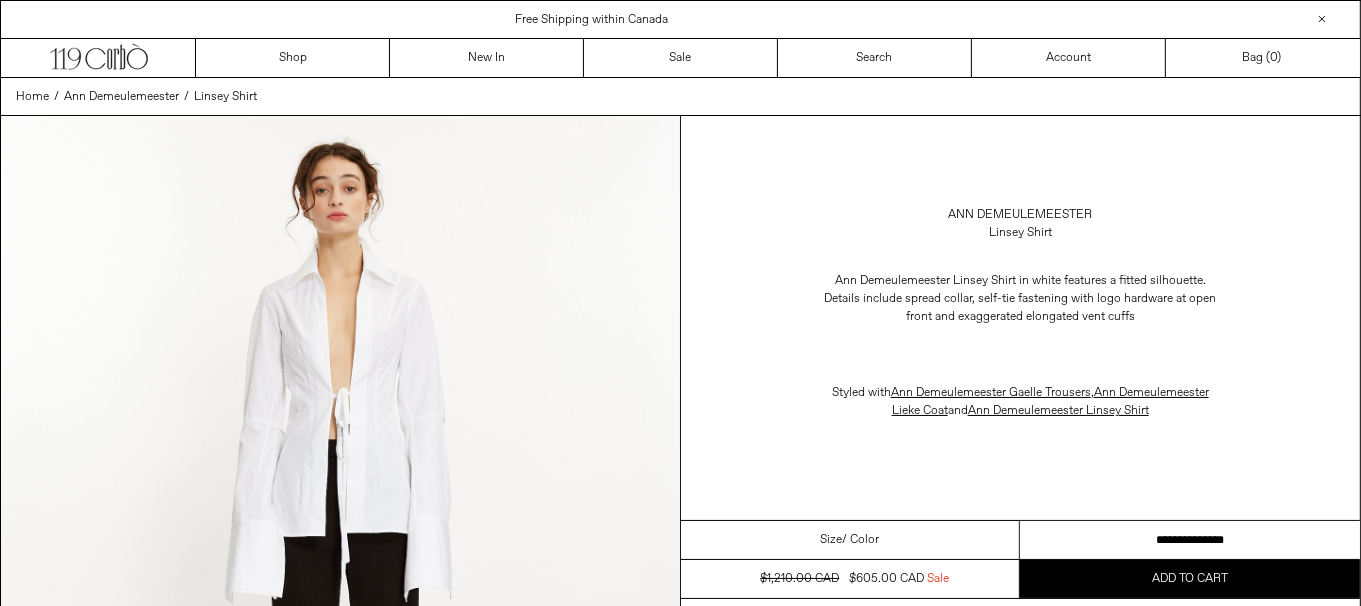 click on "**********" at bounding box center (1190, 540) 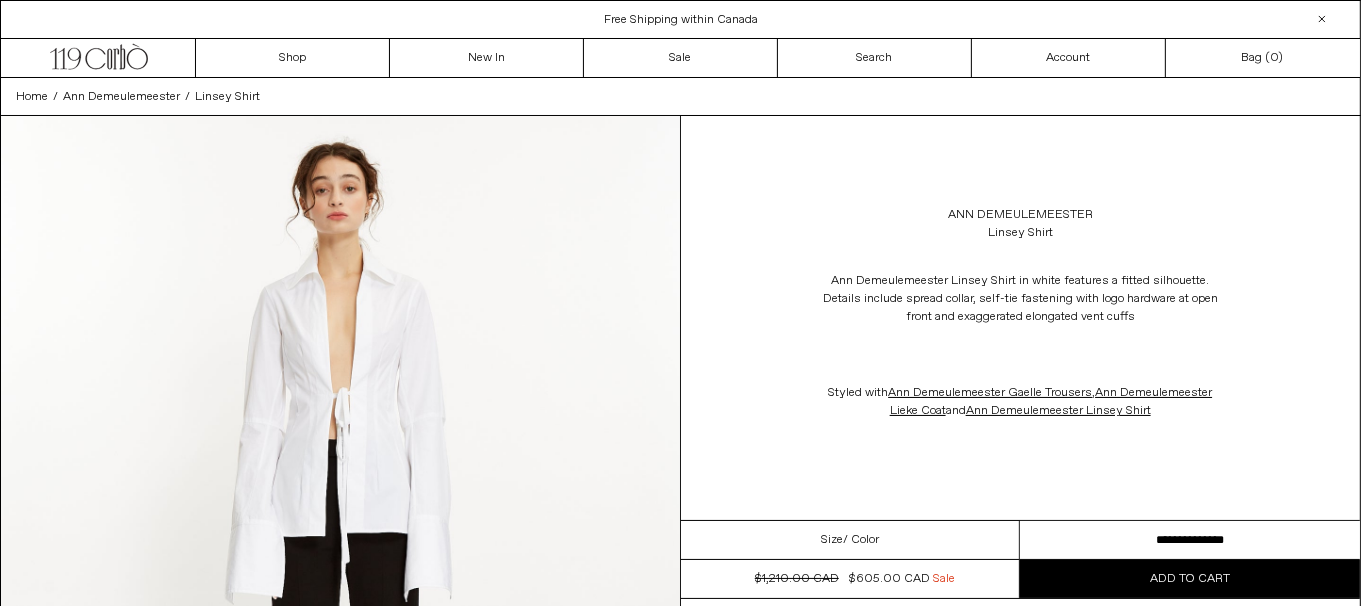 scroll, scrollTop: 0, scrollLeft: 0, axis: both 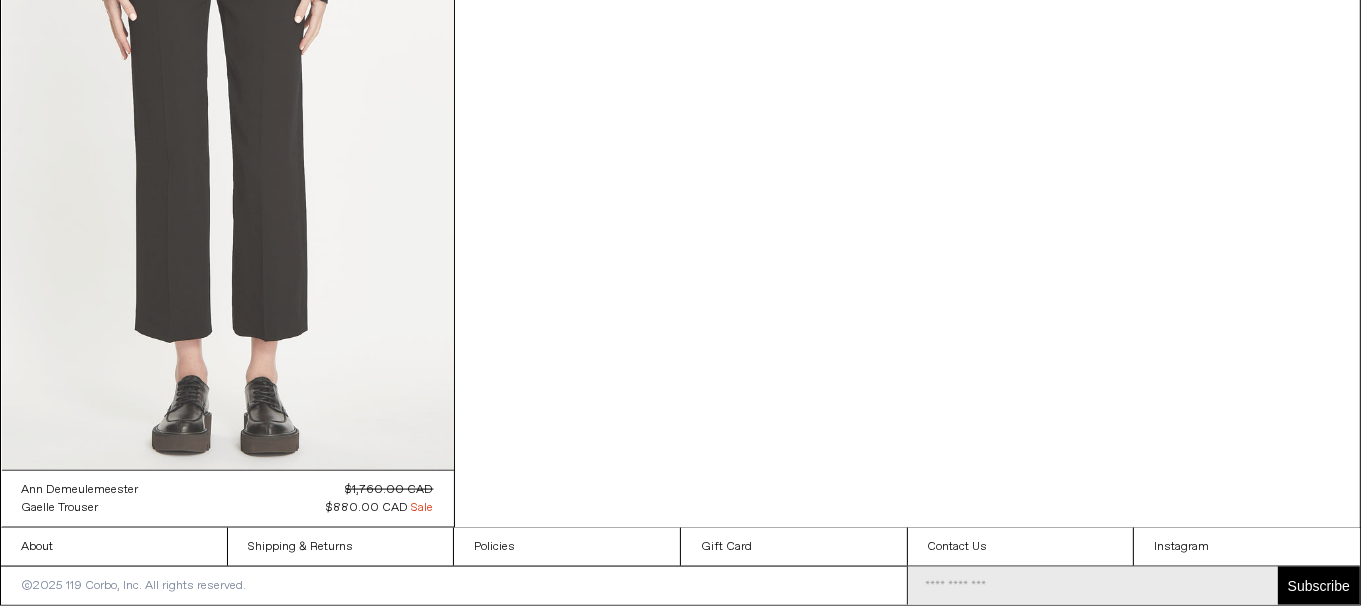 click at bounding box center [228, 131] 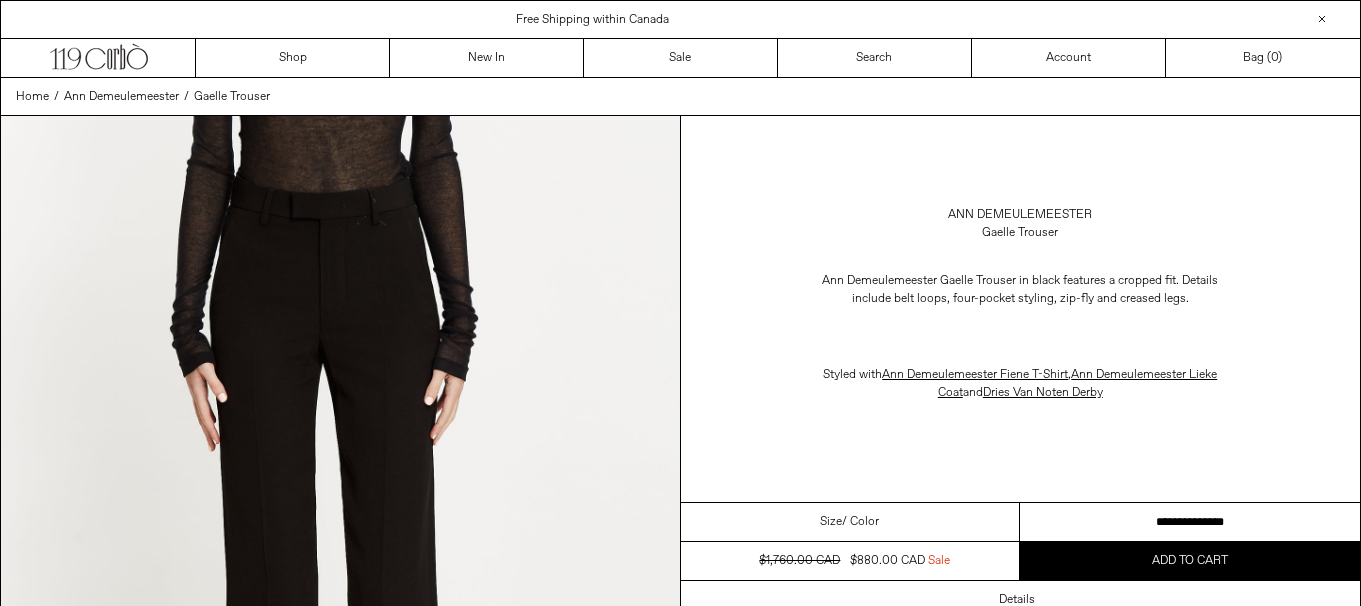 scroll, scrollTop: 0, scrollLeft: 0, axis: both 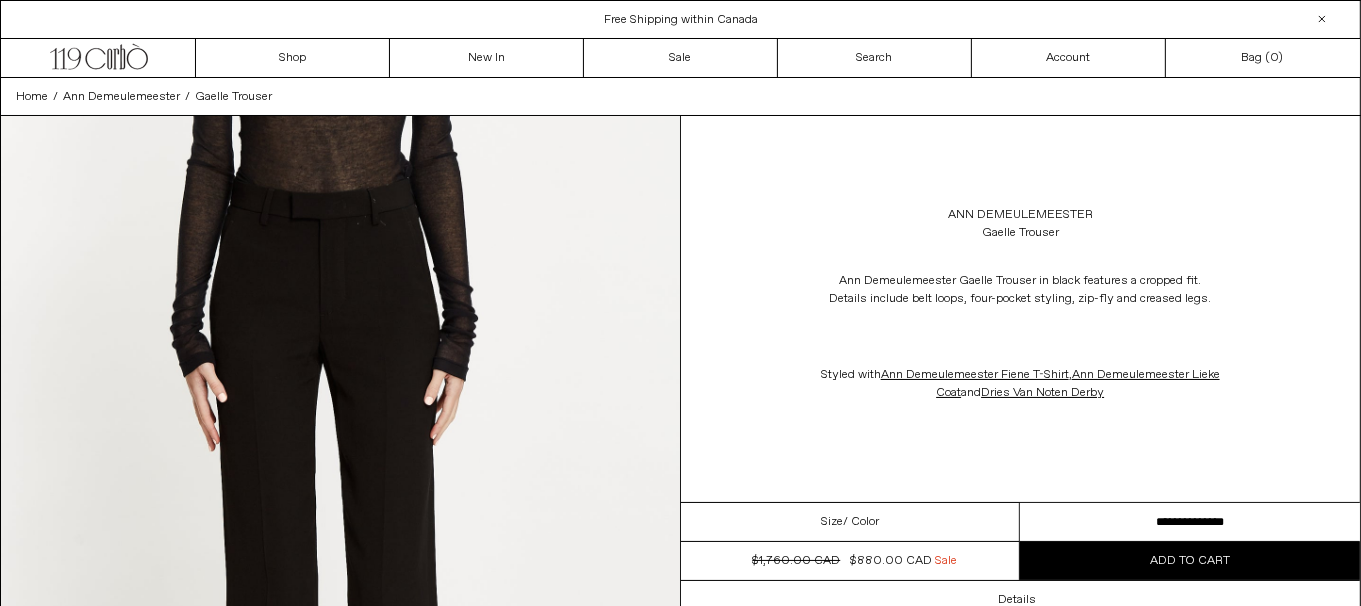 click on "**********" at bounding box center (1190, 522) 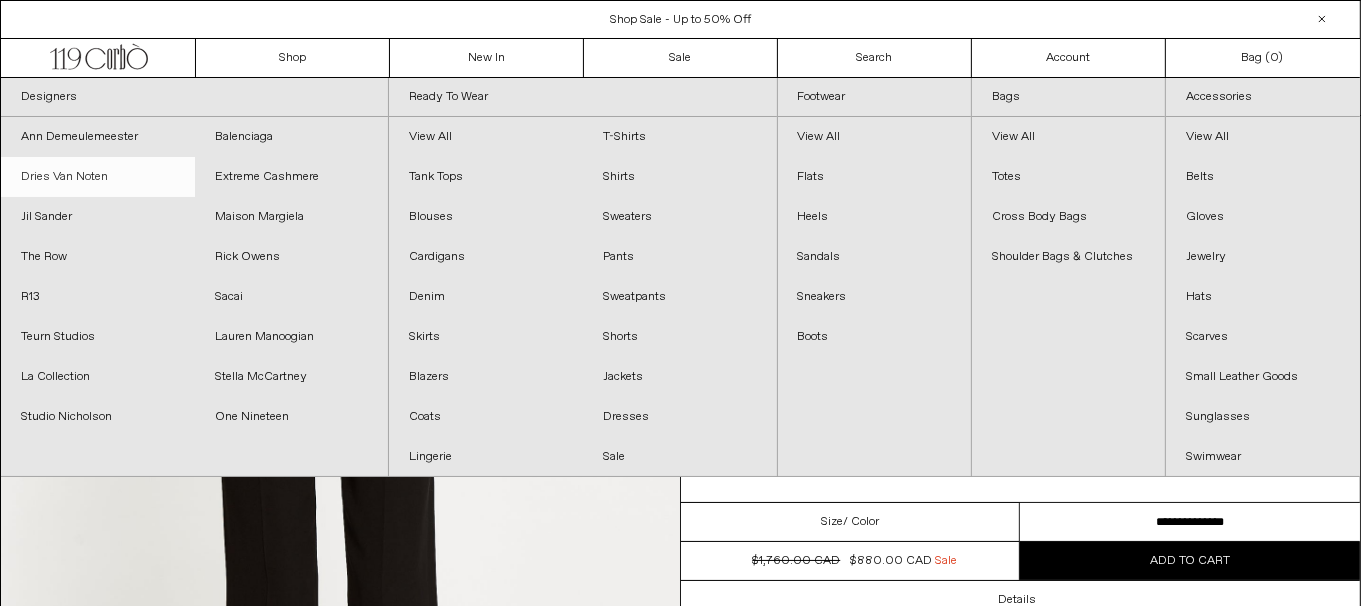 click on "Dries Van Noten" at bounding box center (98, 177) 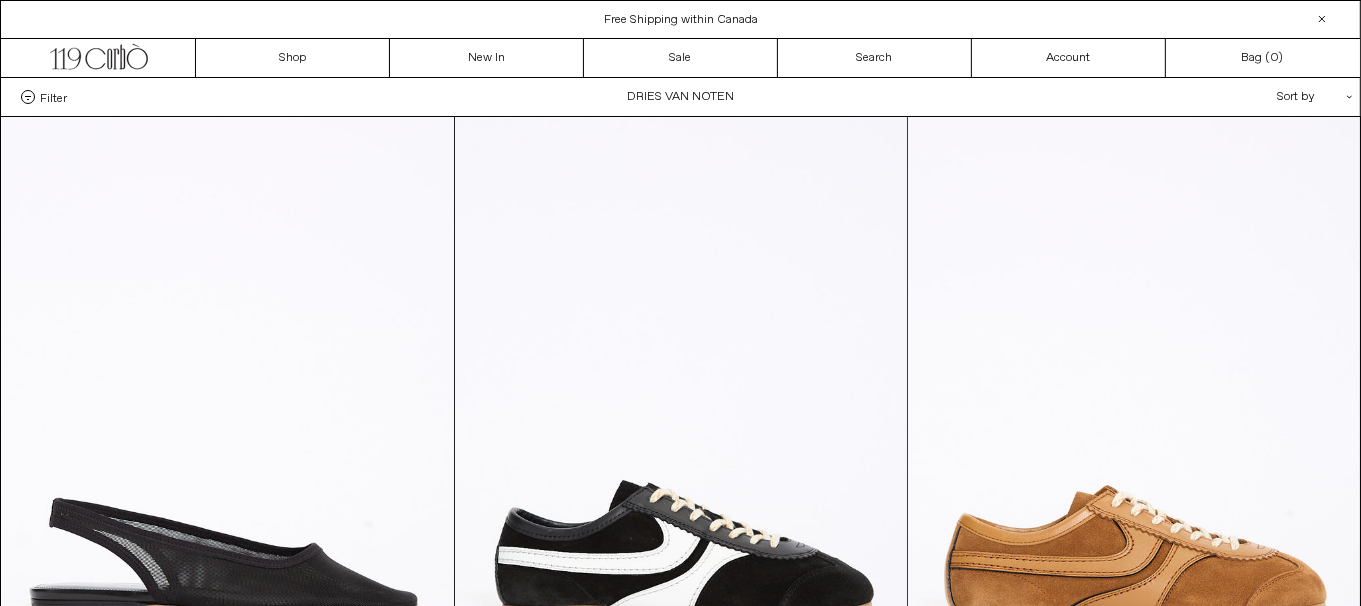 scroll, scrollTop: 0, scrollLeft: 0, axis: both 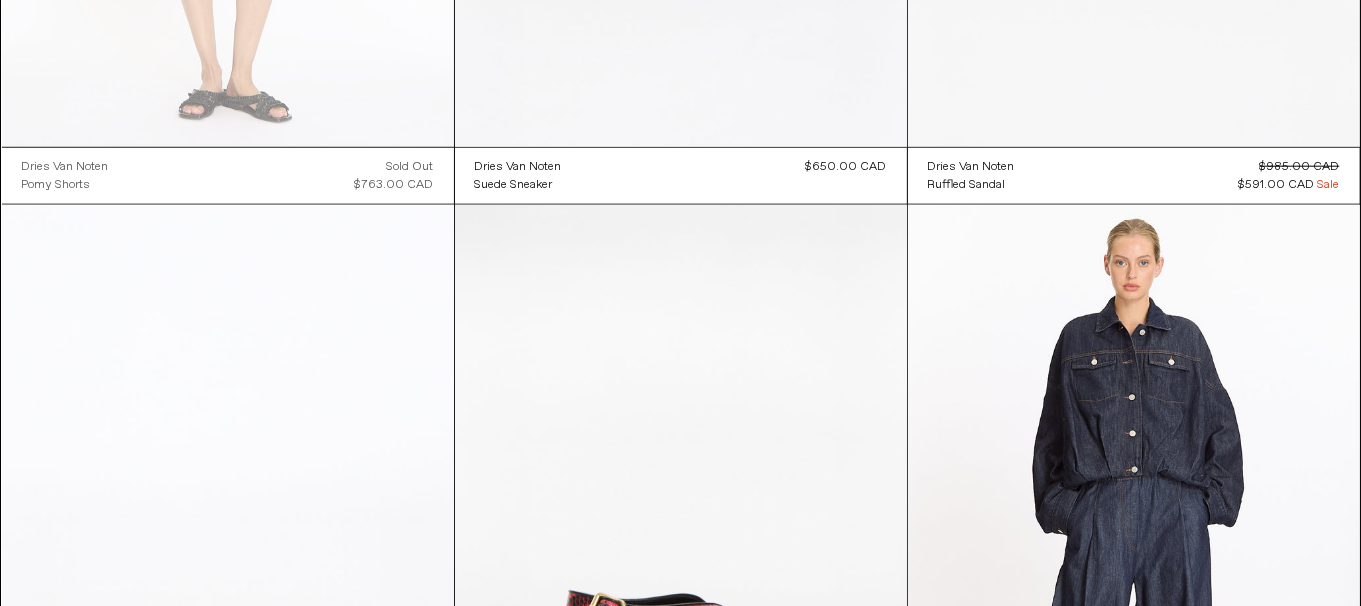 click at bounding box center [1134, -192] 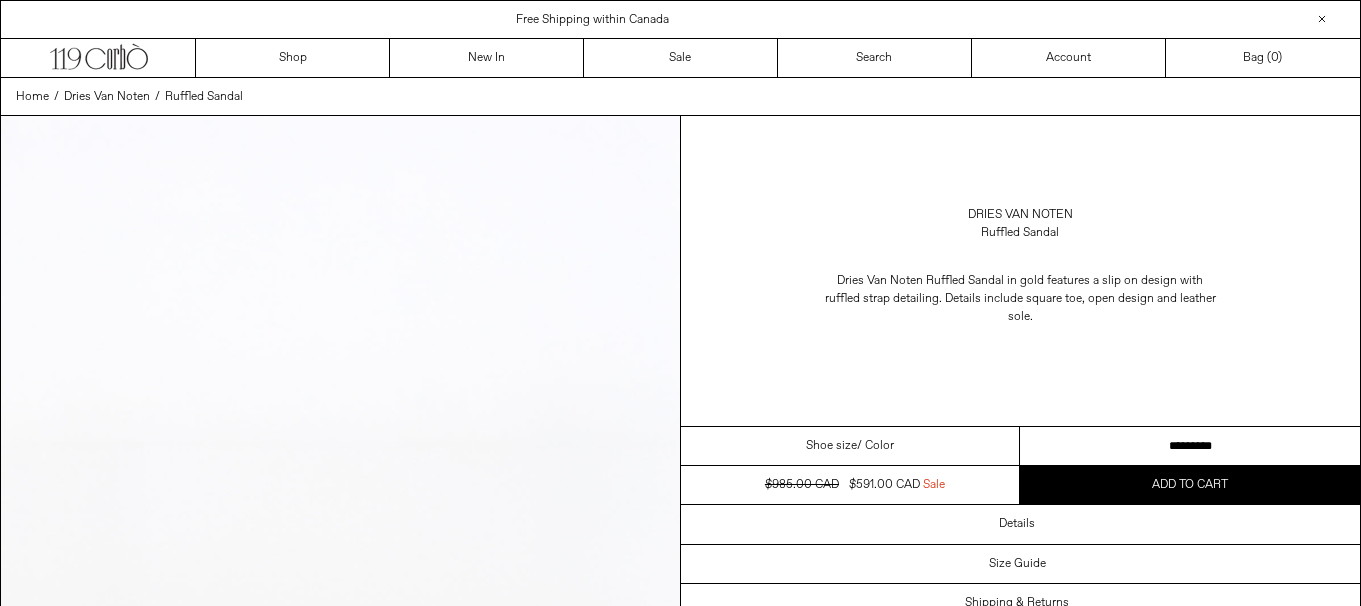 scroll, scrollTop: 0, scrollLeft: 0, axis: both 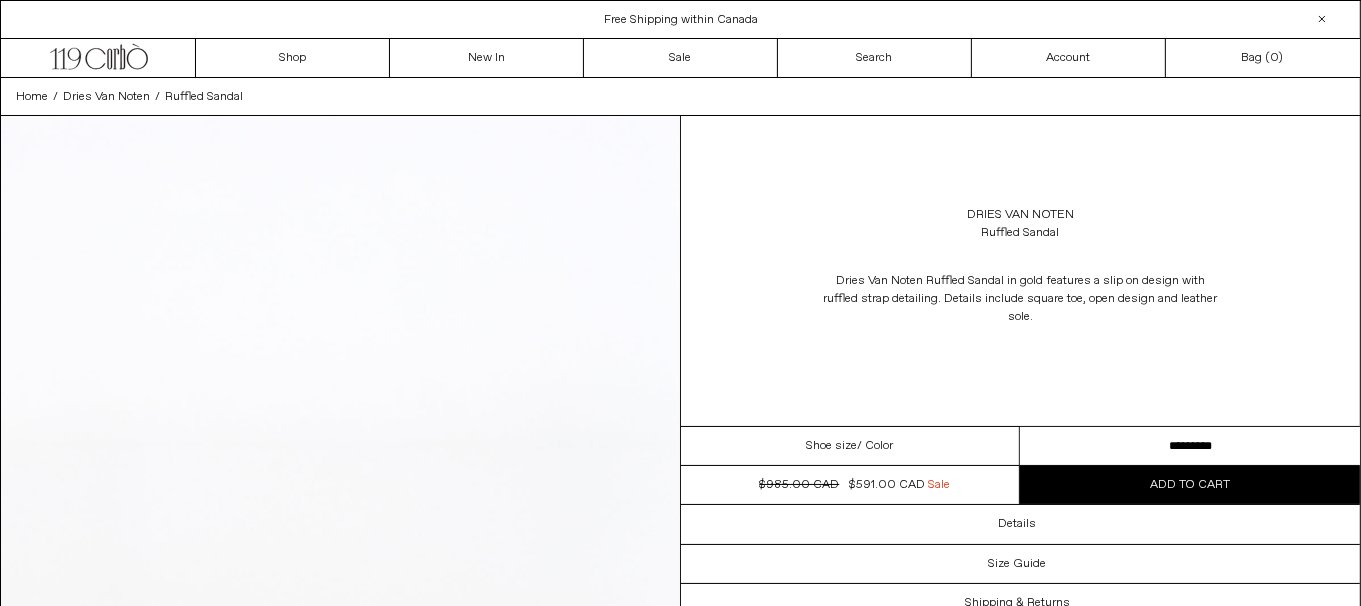 click on "**********" at bounding box center (1190, 446) 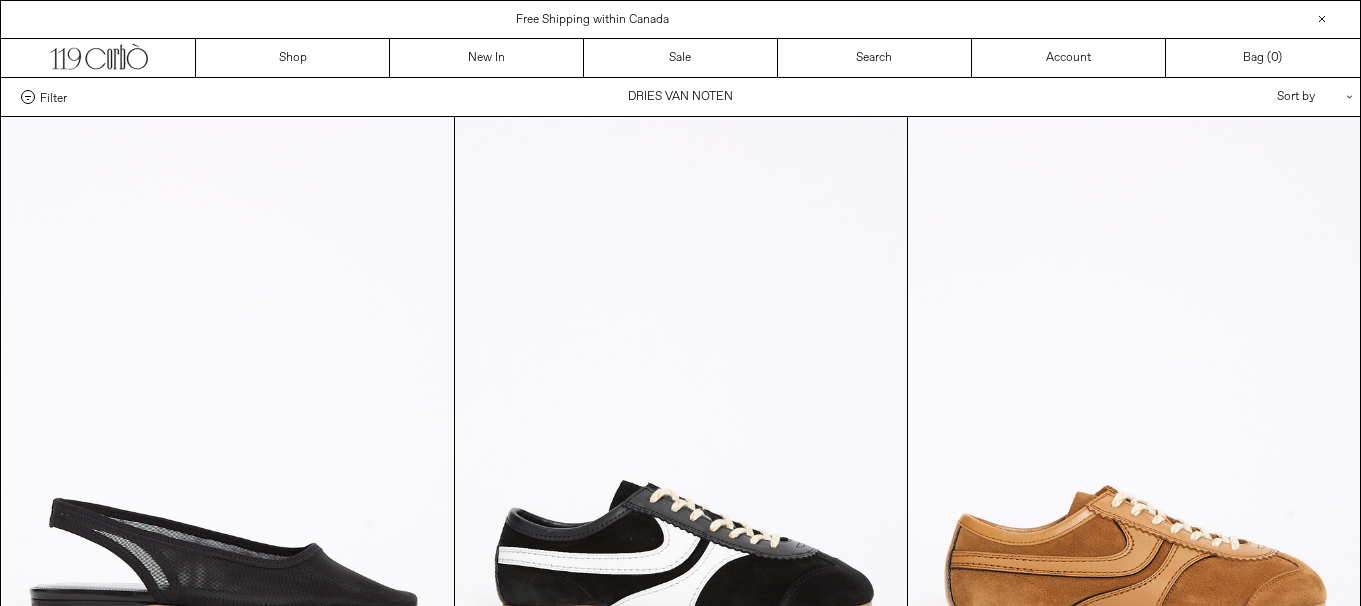 scroll, scrollTop: 2120, scrollLeft: 0, axis: vertical 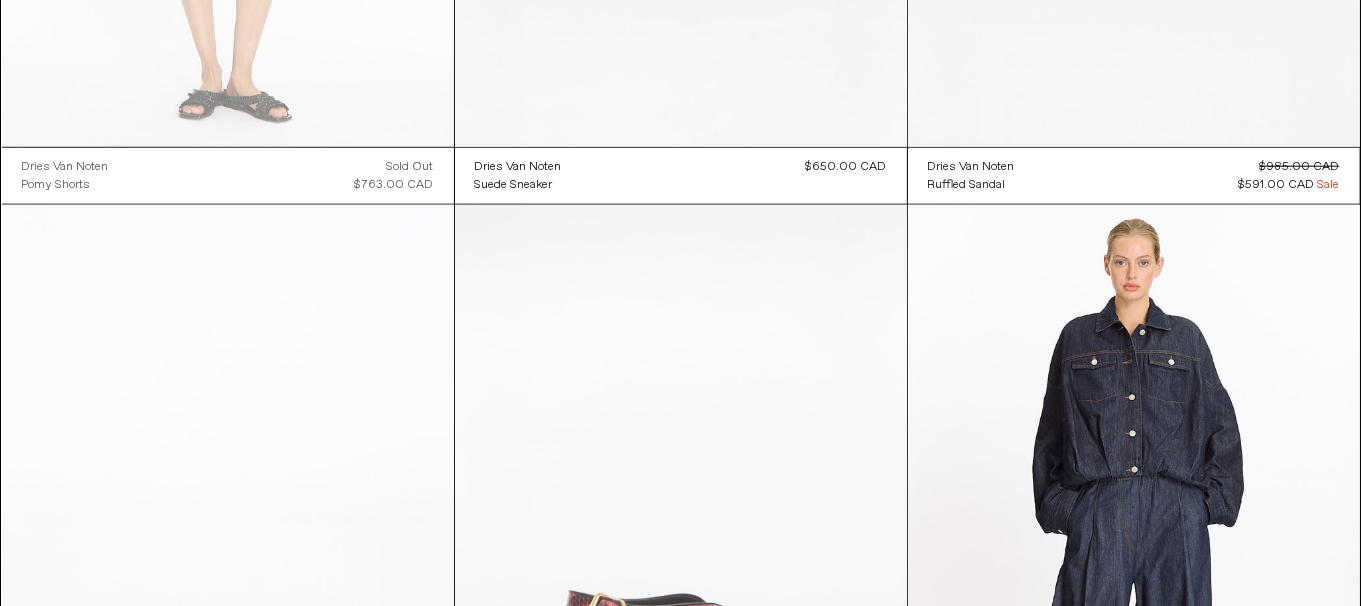 click at bounding box center [681, 544] 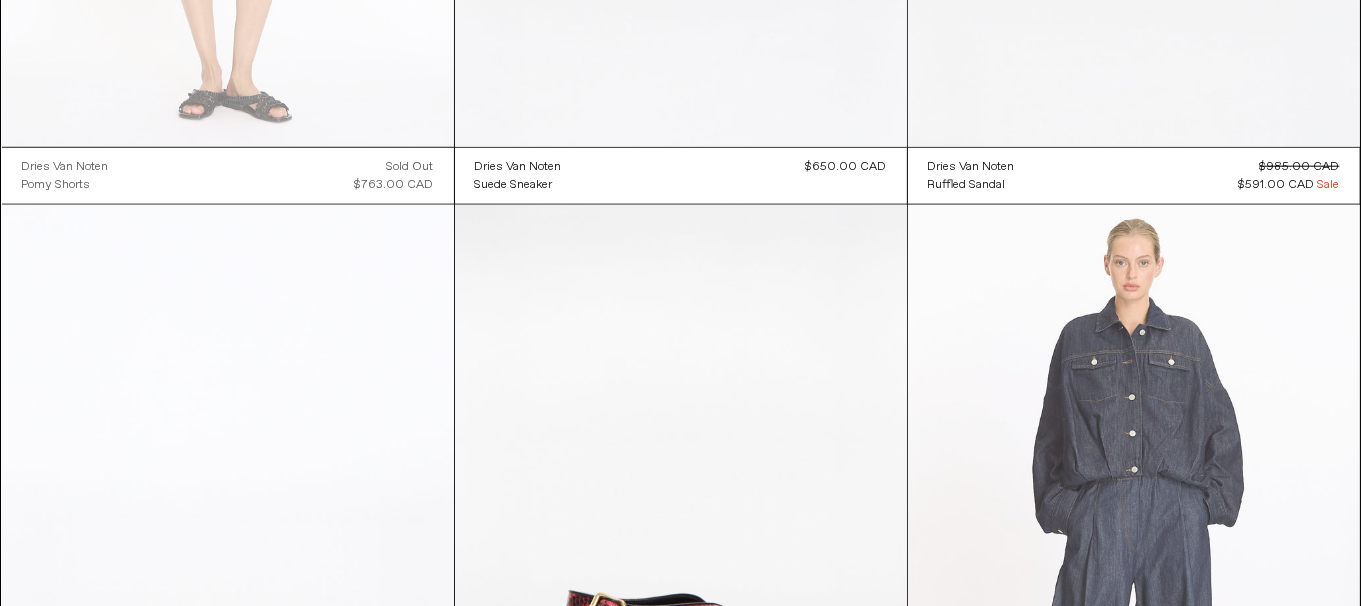 click at bounding box center (1134, 544) 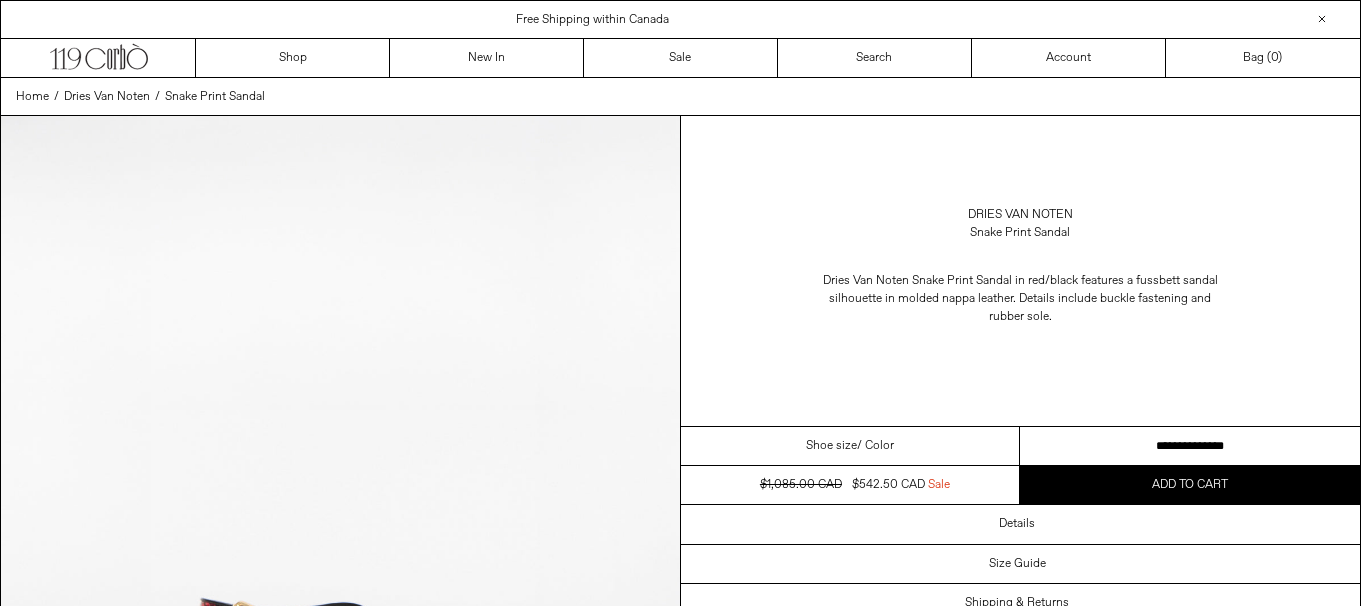scroll, scrollTop: 0, scrollLeft: 0, axis: both 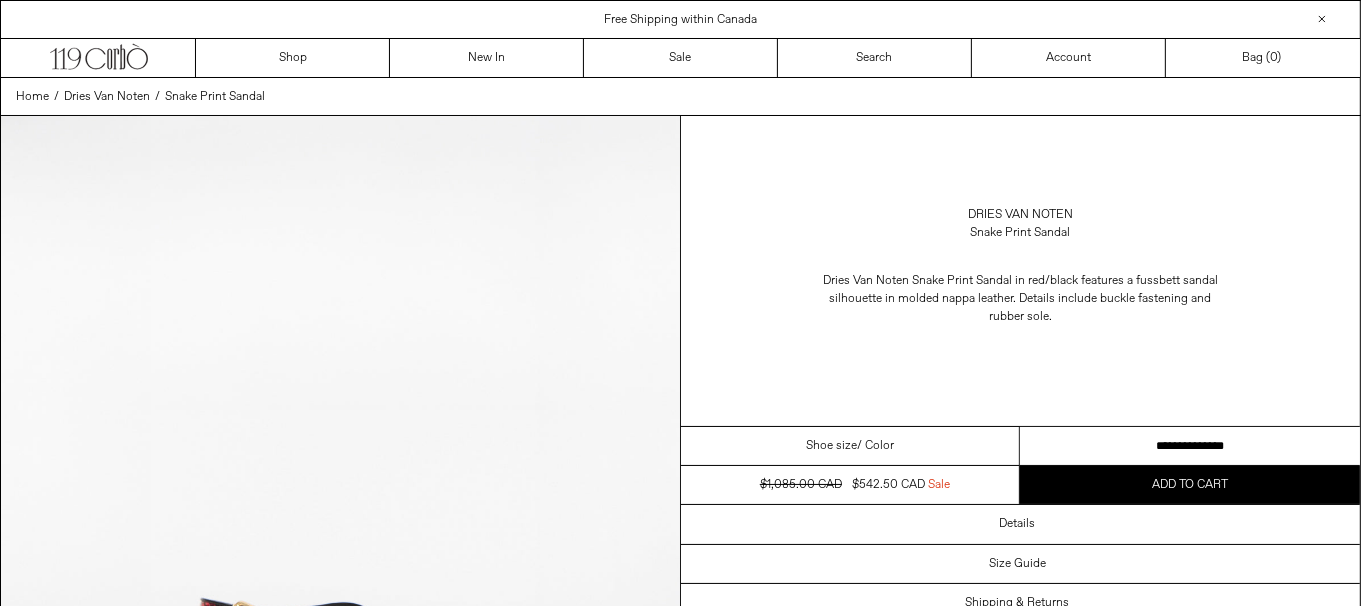 click on "**********" at bounding box center (1190, 446) 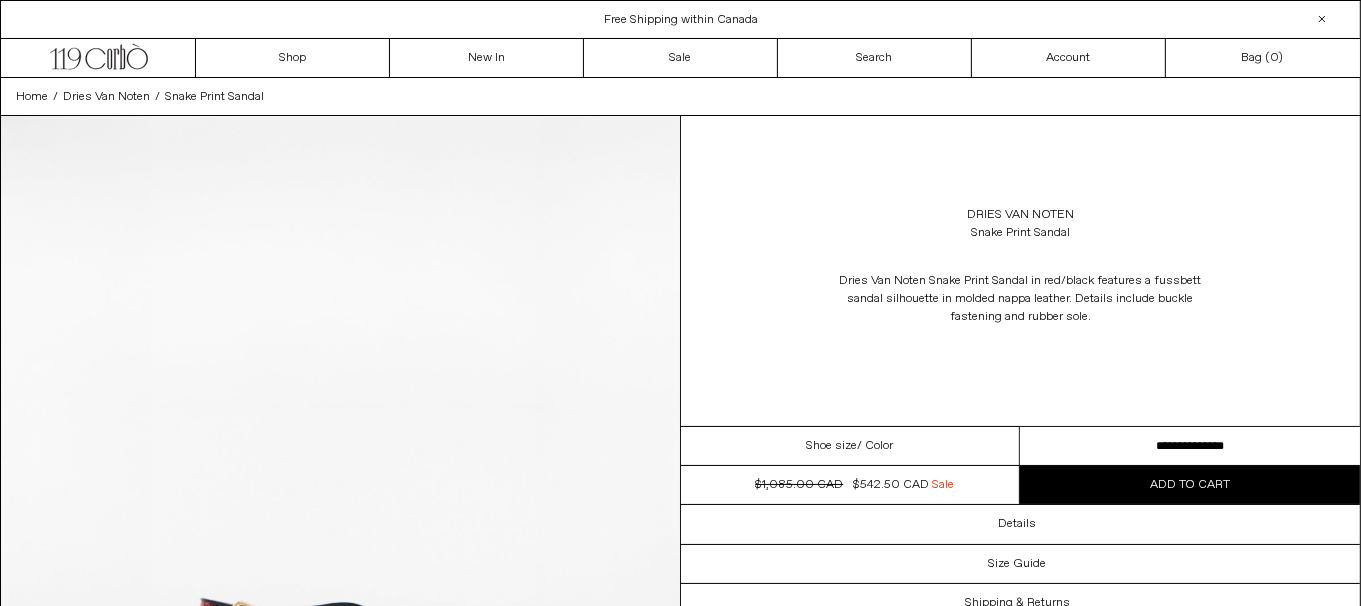 scroll, scrollTop: 0, scrollLeft: 0, axis: both 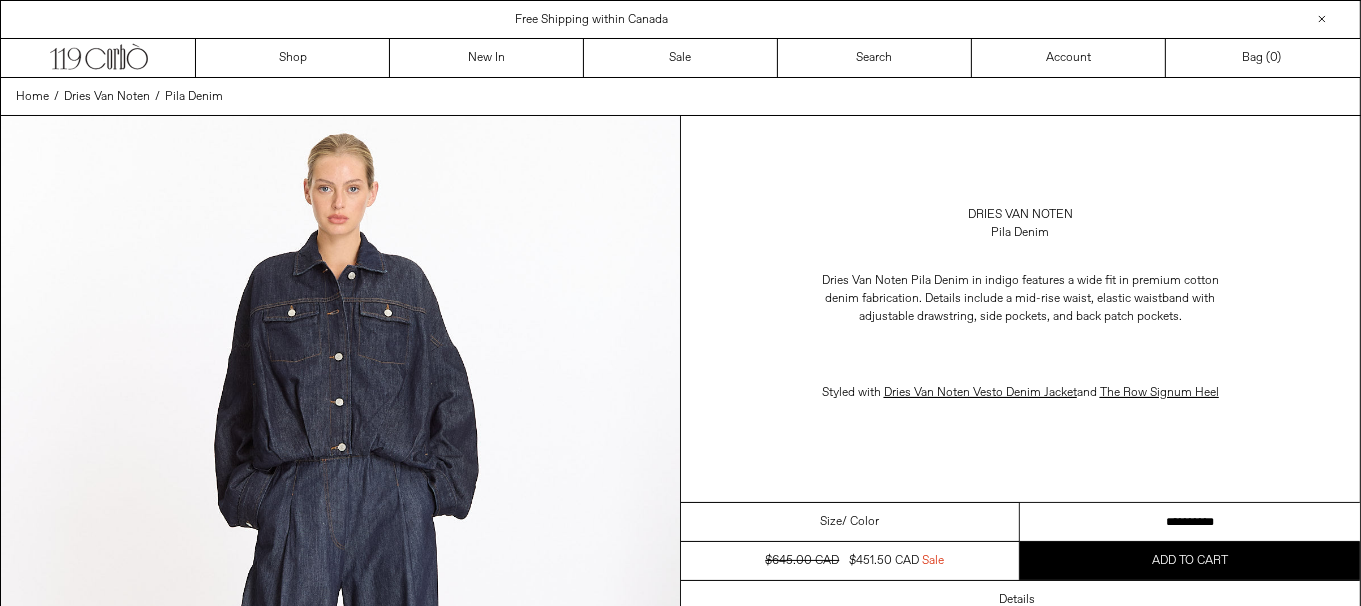 click on "**********" at bounding box center [1190, 522] 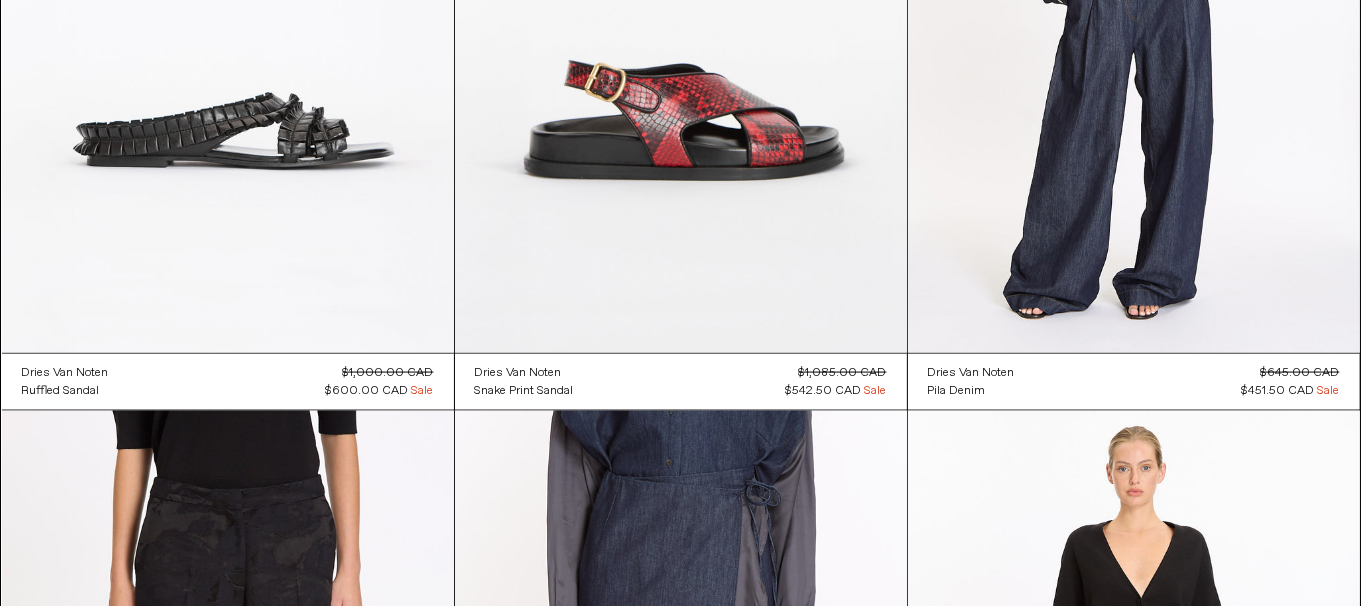 scroll, scrollTop: 3180, scrollLeft: 0, axis: vertical 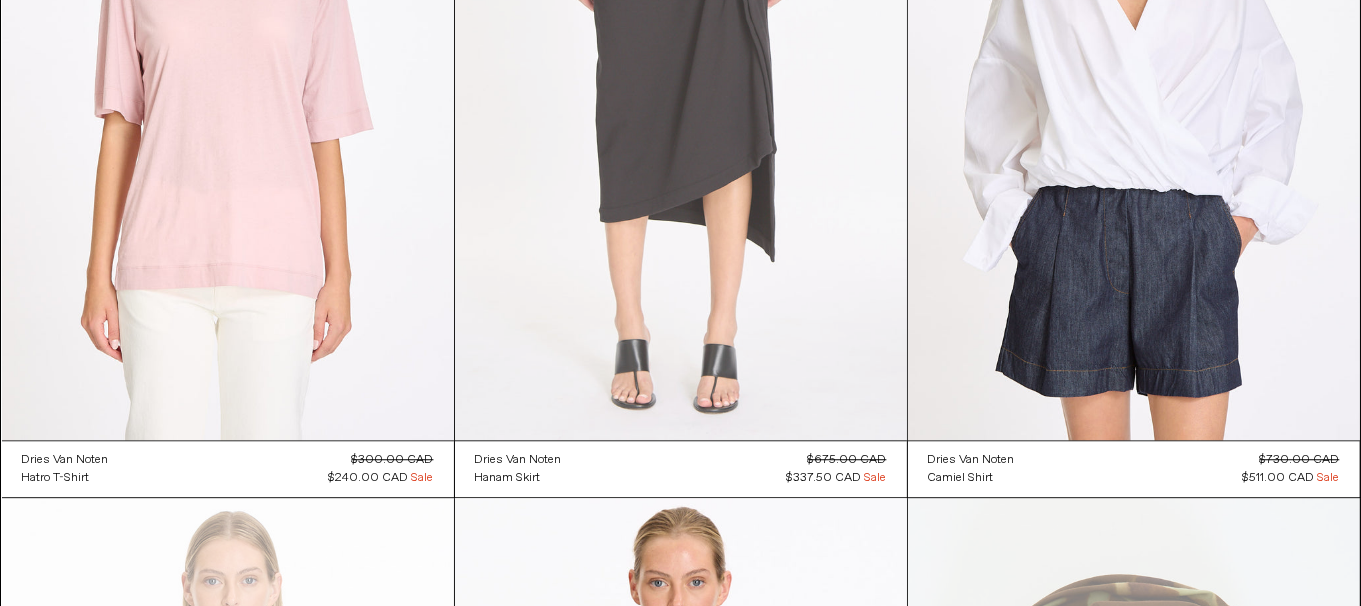 click at bounding box center (681, 101) 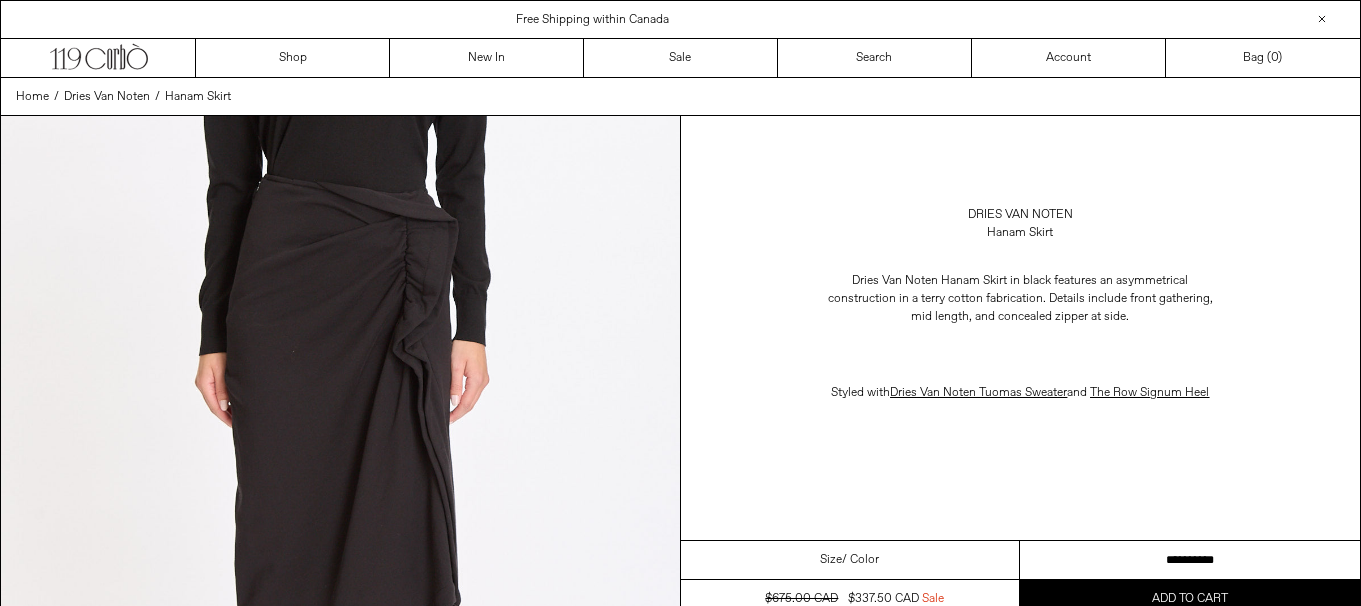 scroll, scrollTop: 0, scrollLeft: 0, axis: both 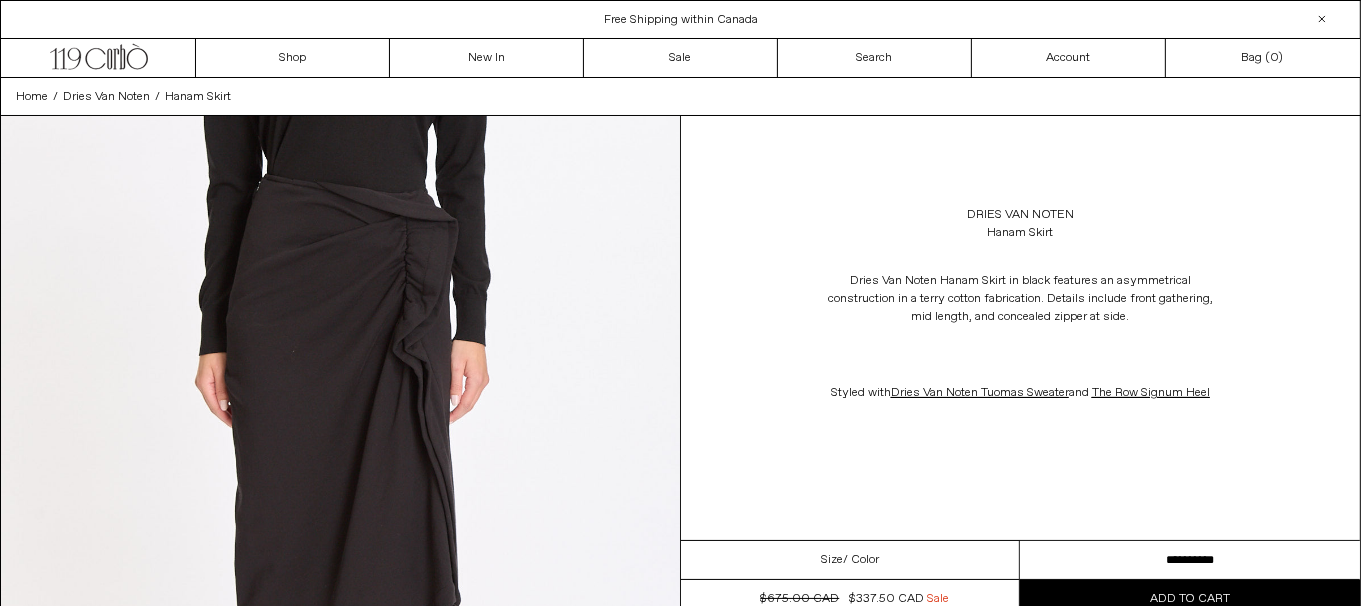 click on "**********" at bounding box center (1190, 560) 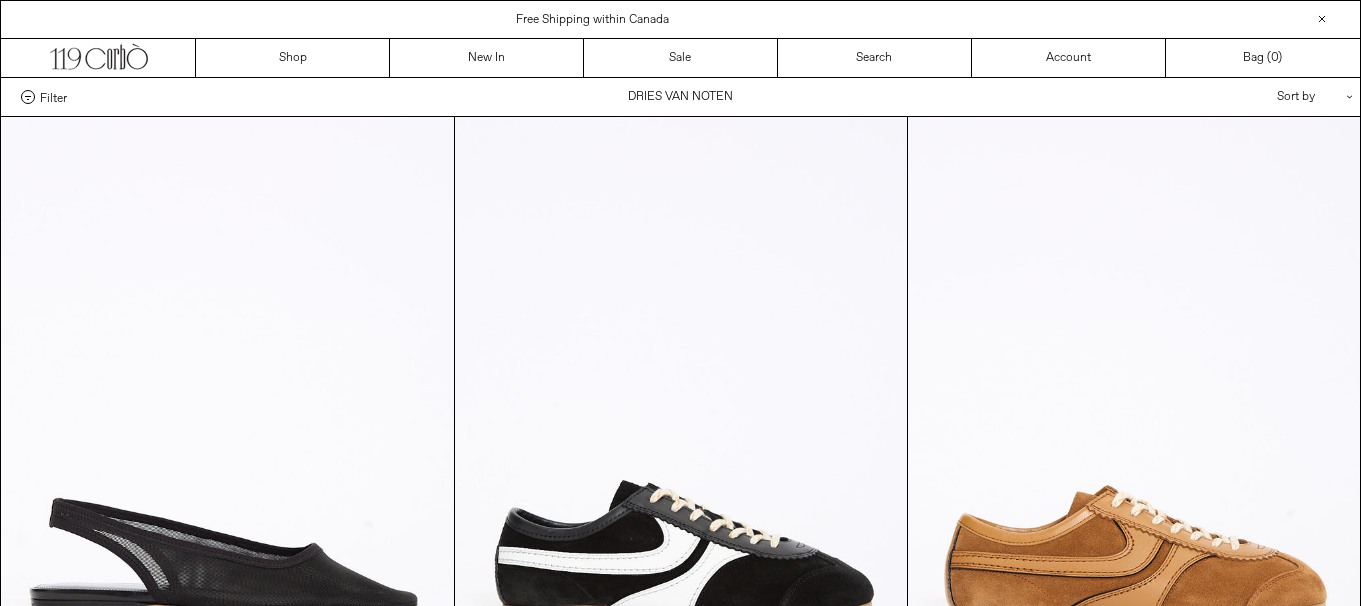 scroll, scrollTop: 4771, scrollLeft: 0, axis: vertical 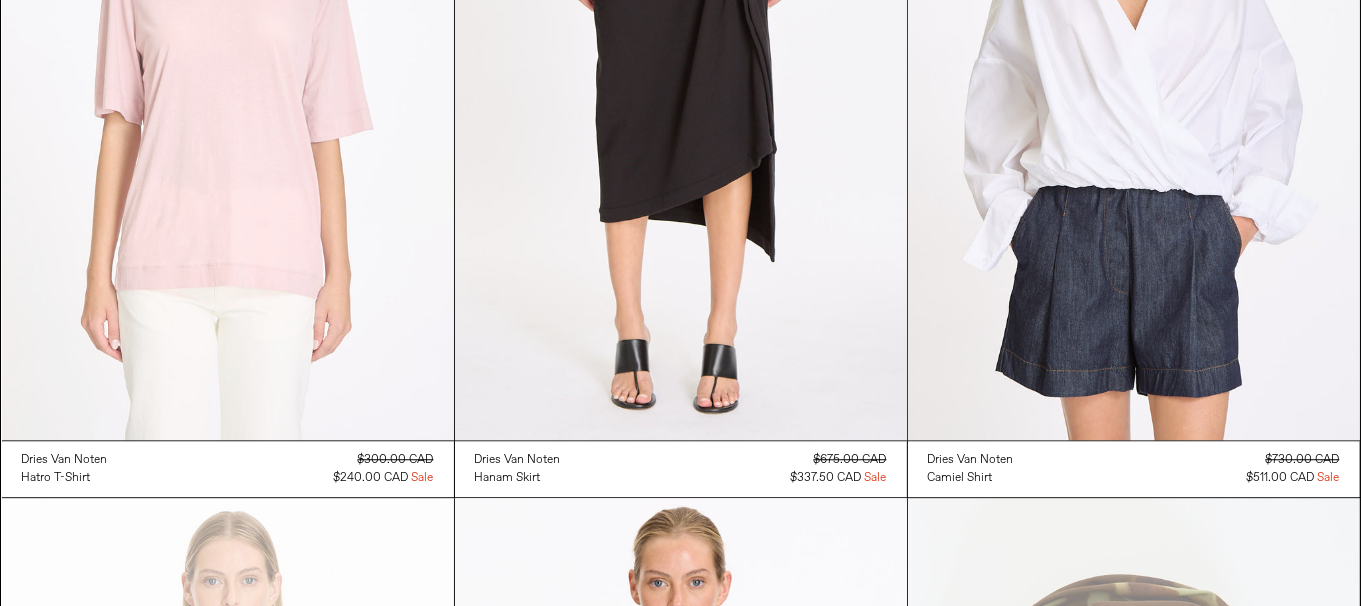 click at bounding box center [228, 101] 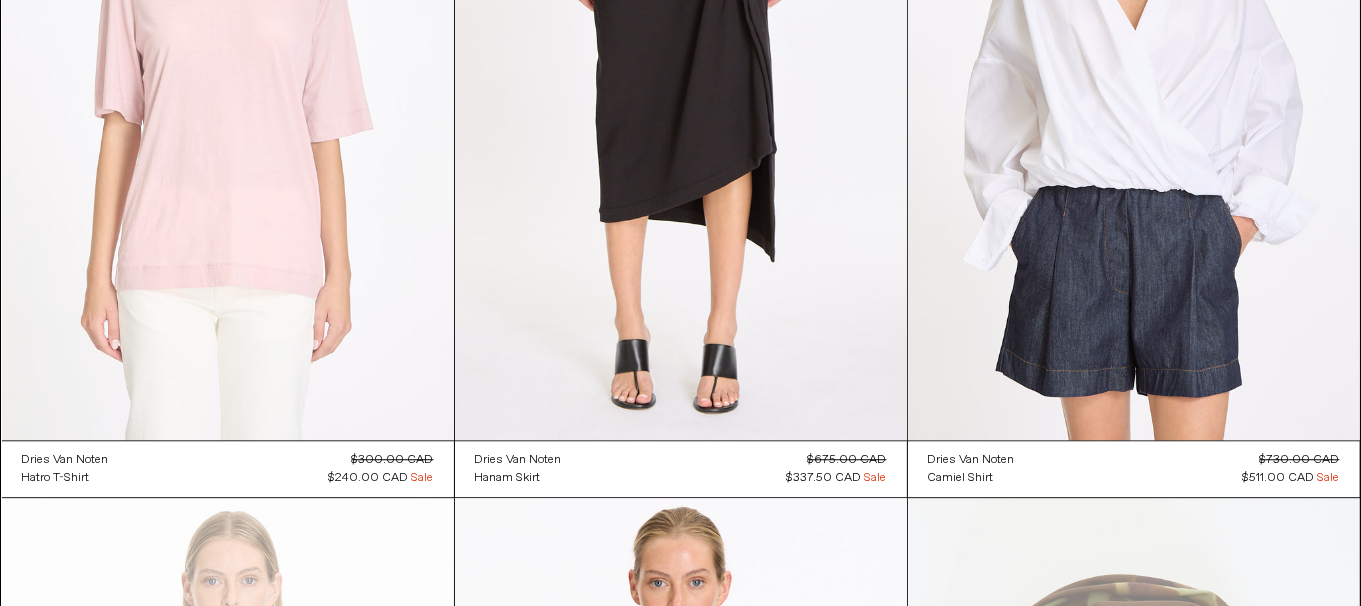 scroll, scrollTop: 0, scrollLeft: 0, axis: both 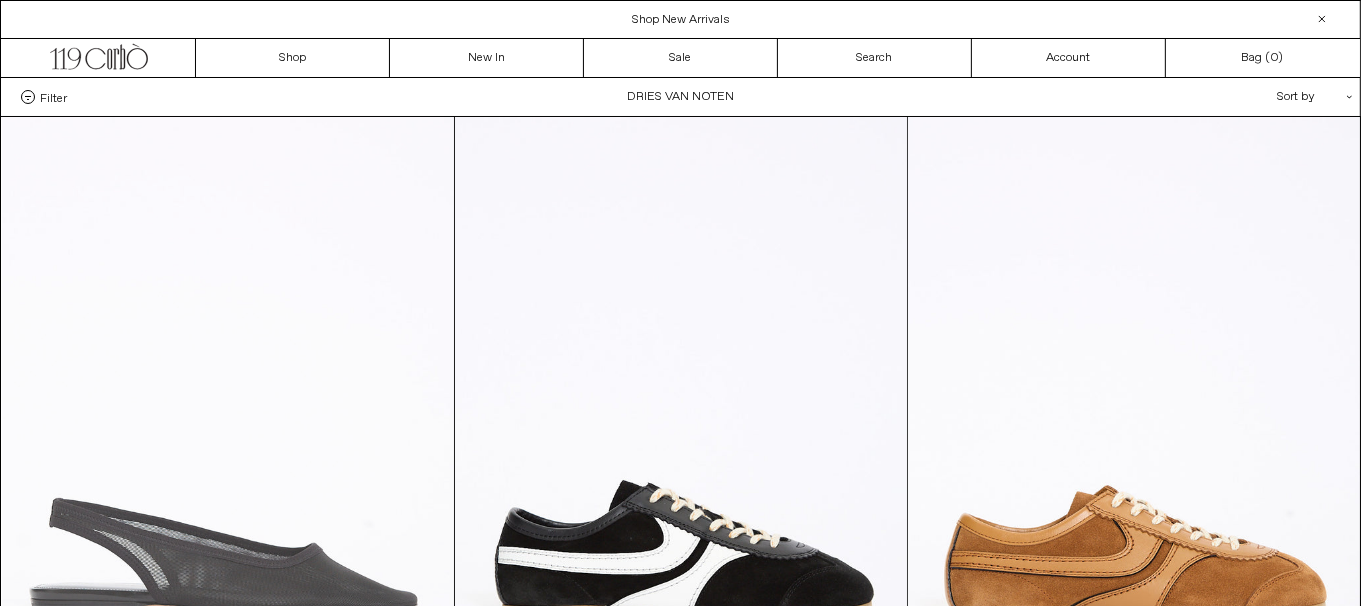 click at bounding box center [228, 456] 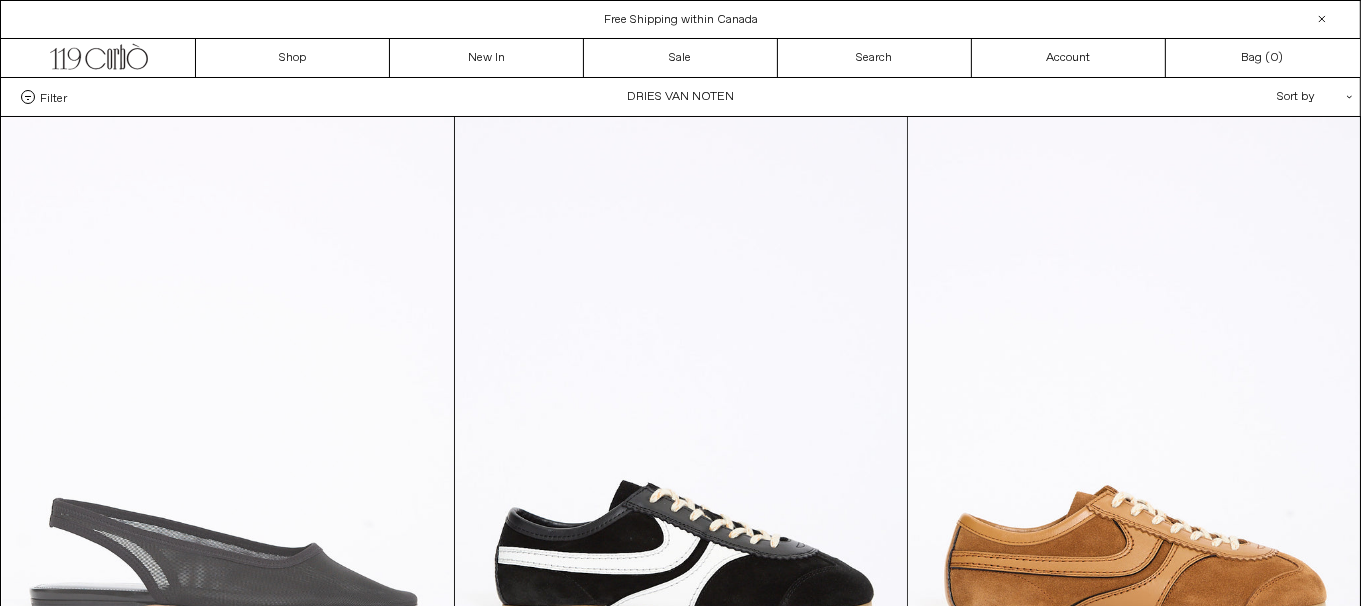 click at bounding box center [228, 456] 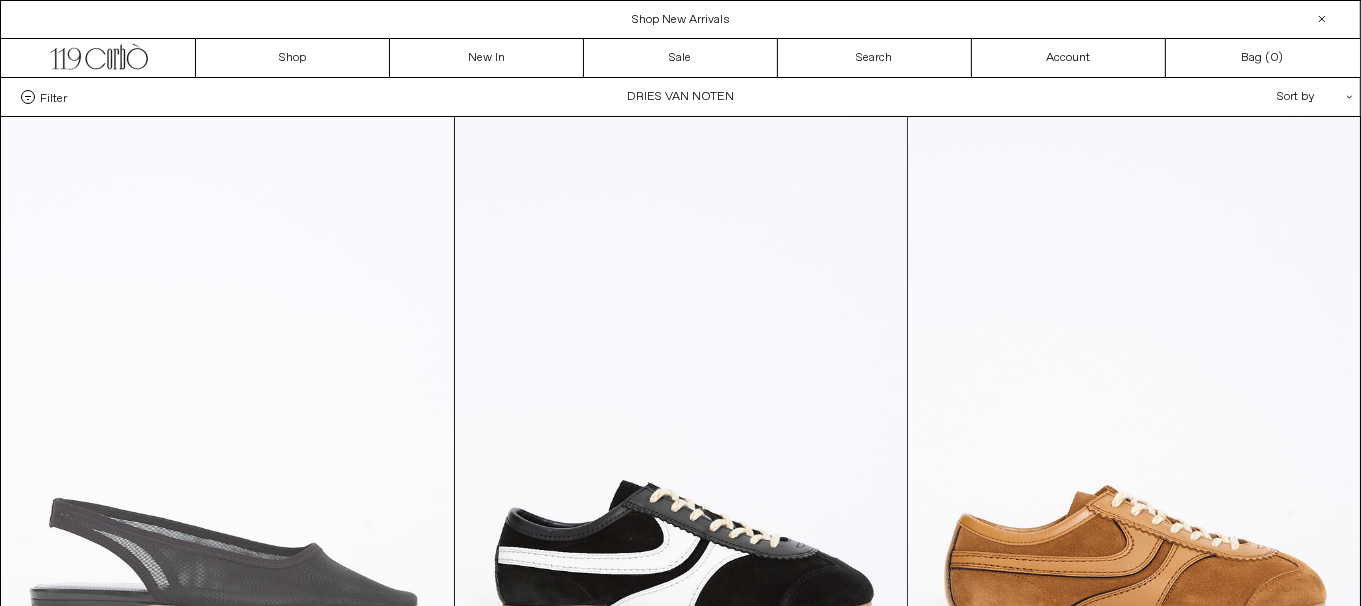 click at bounding box center [228, 456] 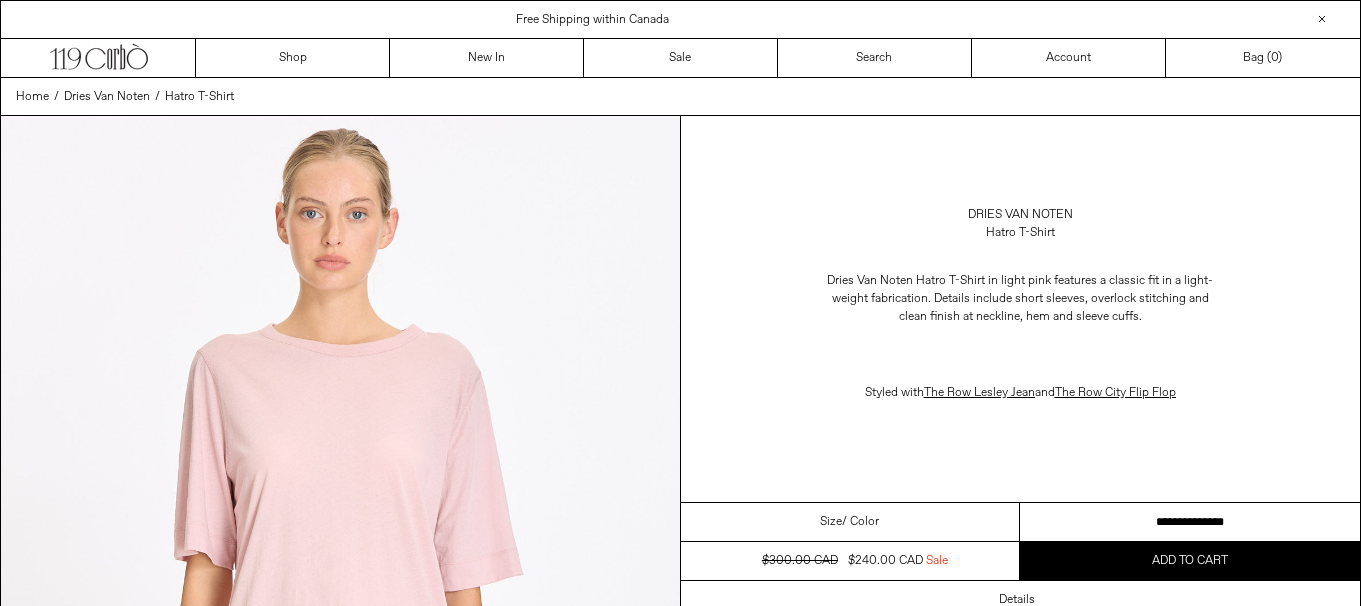 scroll, scrollTop: 0, scrollLeft: 0, axis: both 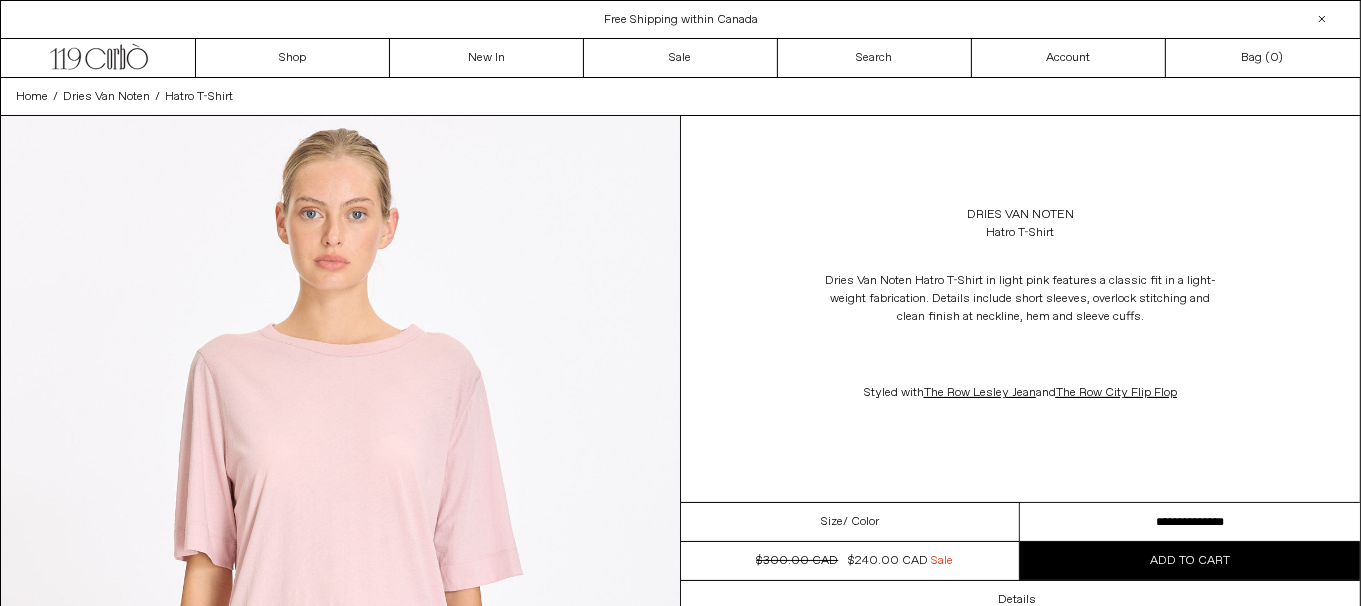 click on "**********" at bounding box center [1190, 522] 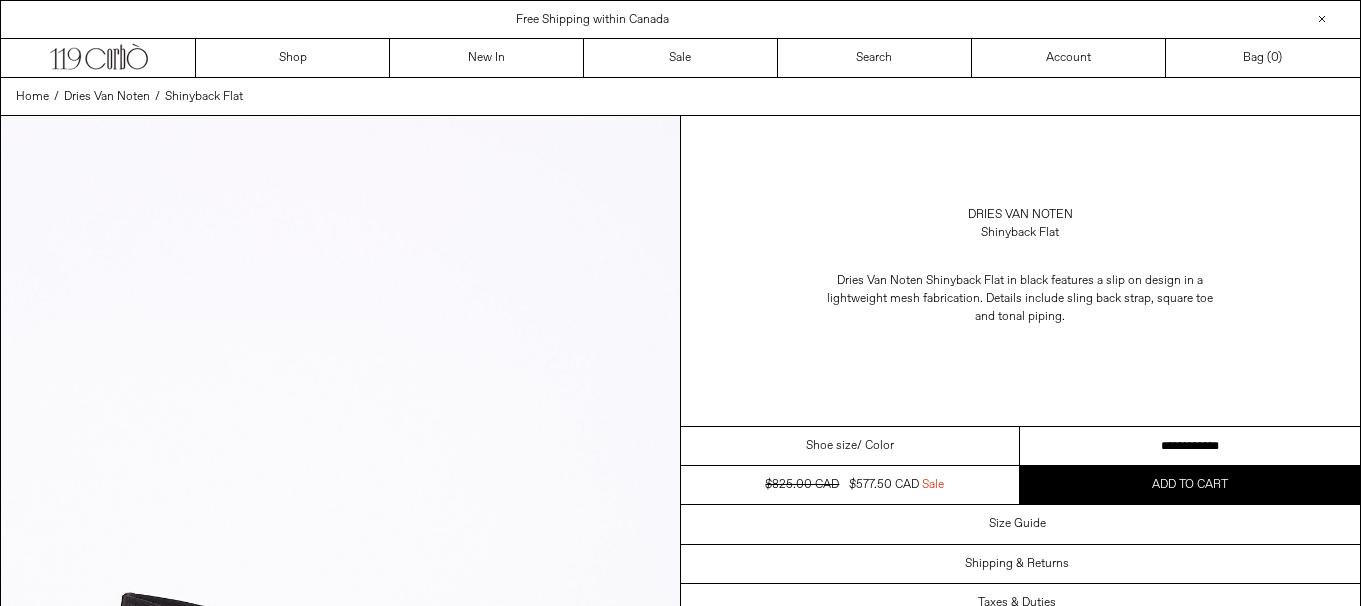 scroll, scrollTop: 0, scrollLeft: 0, axis: both 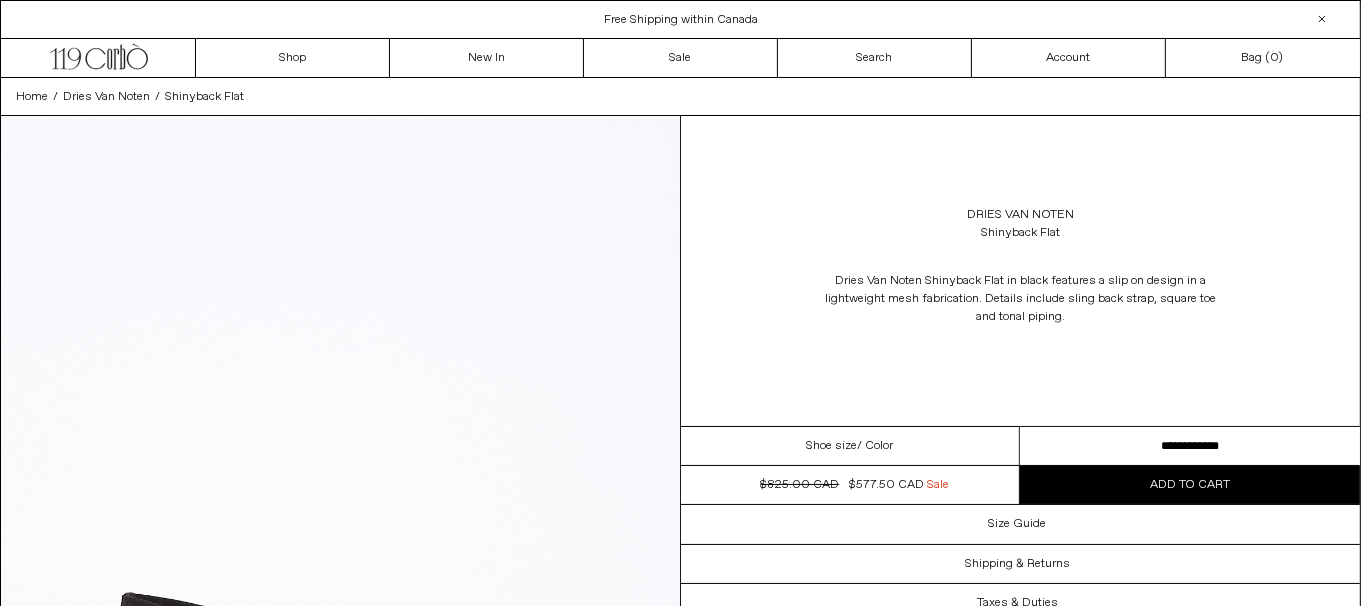 click on "**********" at bounding box center (1190, 446) 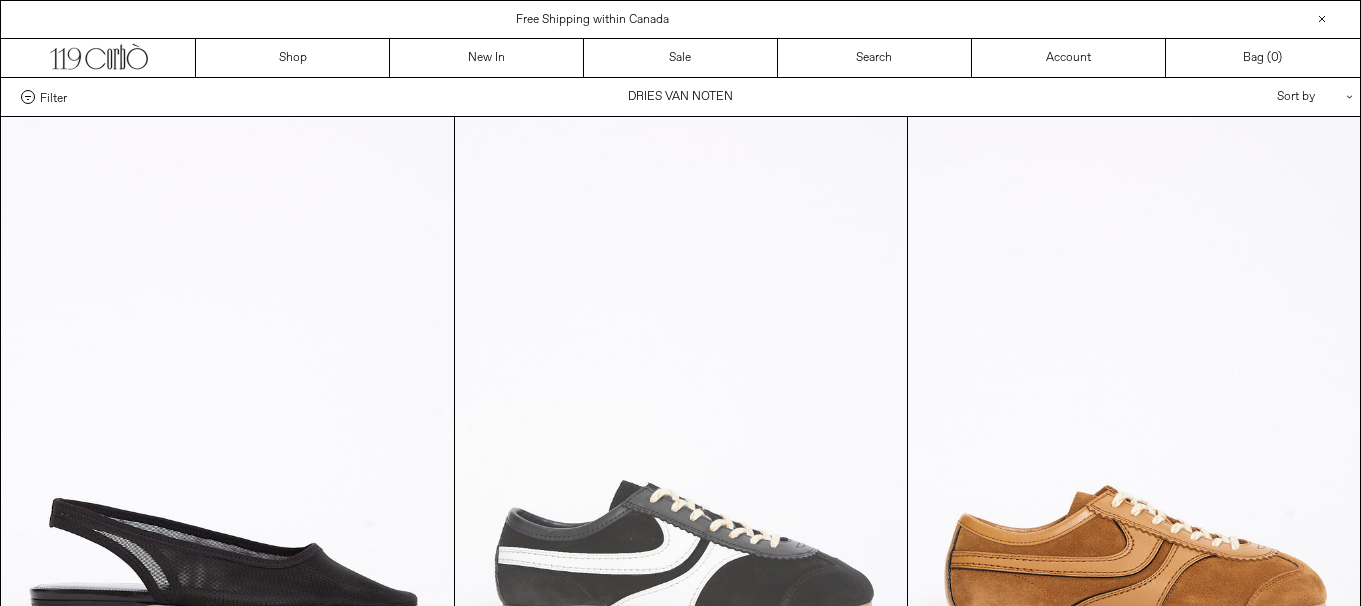 scroll, scrollTop: 0, scrollLeft: 0, axis: both 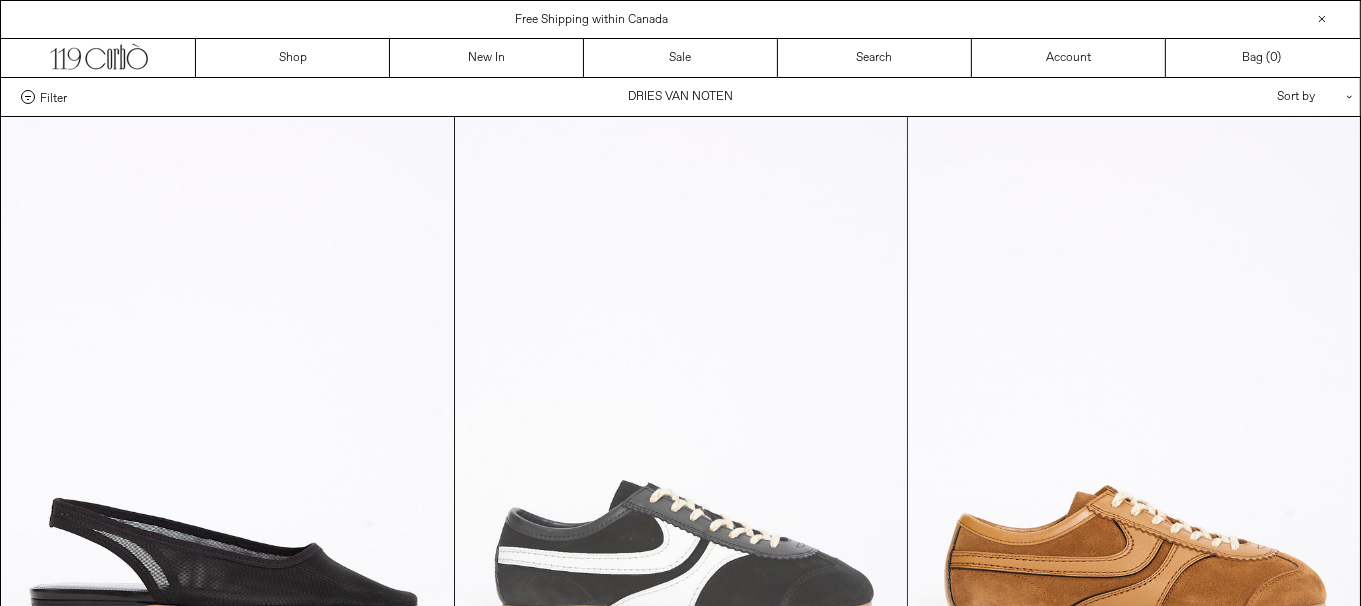 click at bounding box center [681, 456] 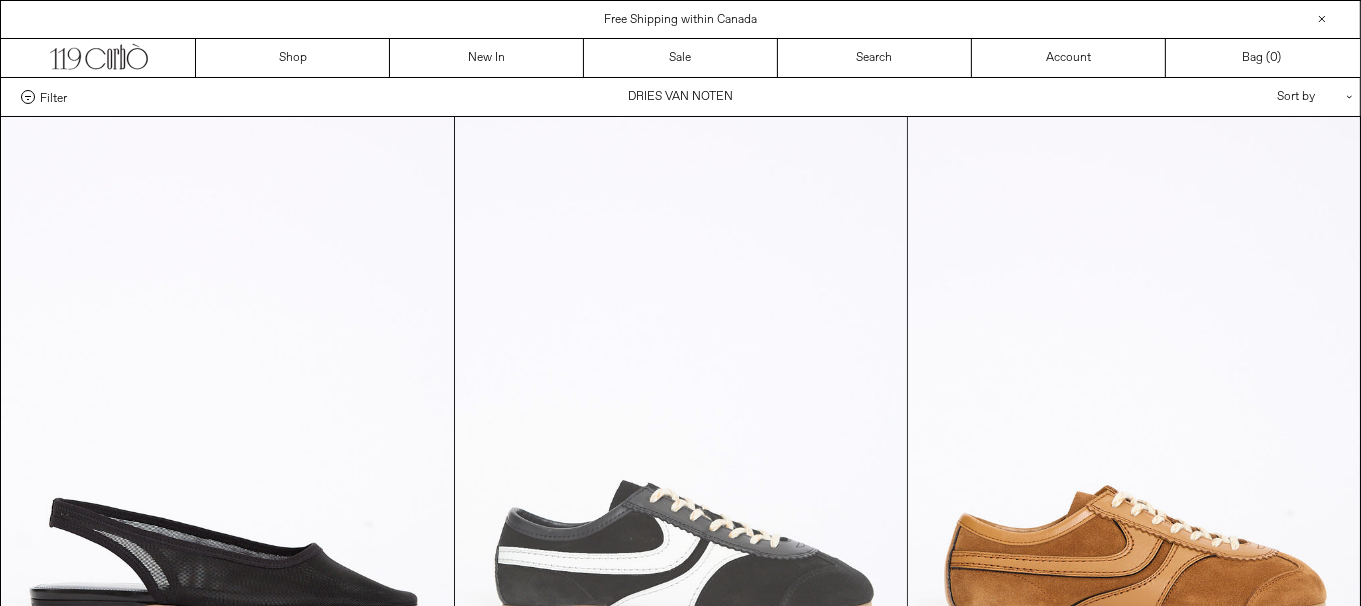 click at bounding box center [681, 456] 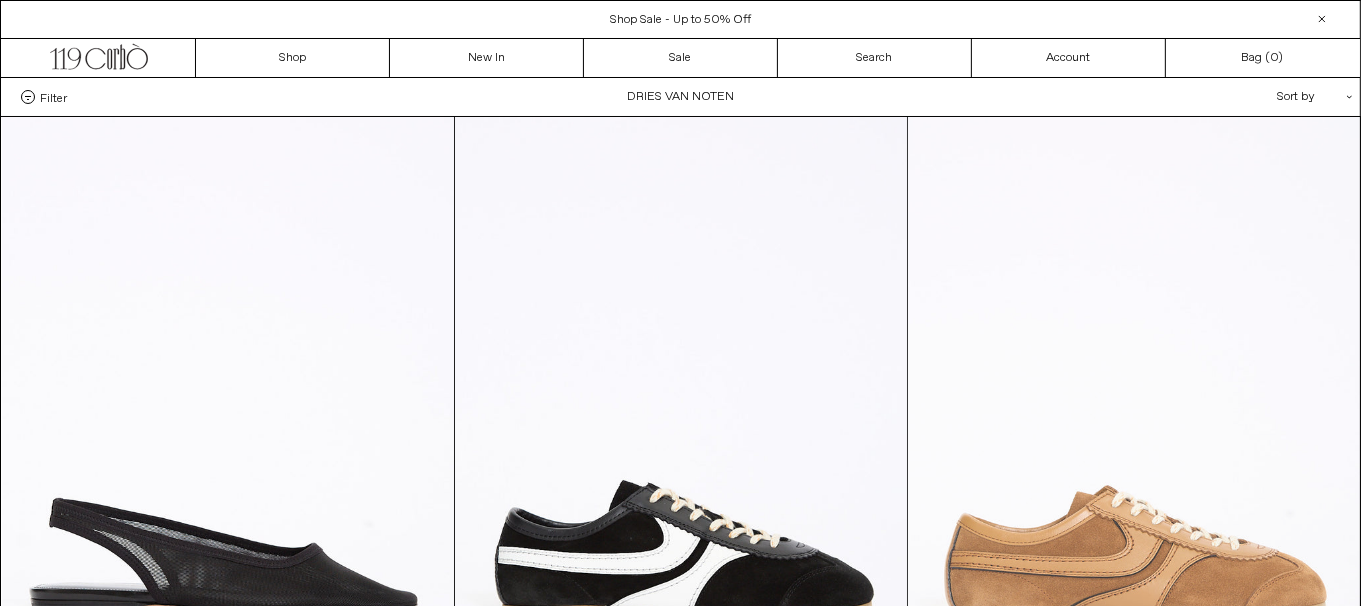 click at bounding box center [1134, 456] 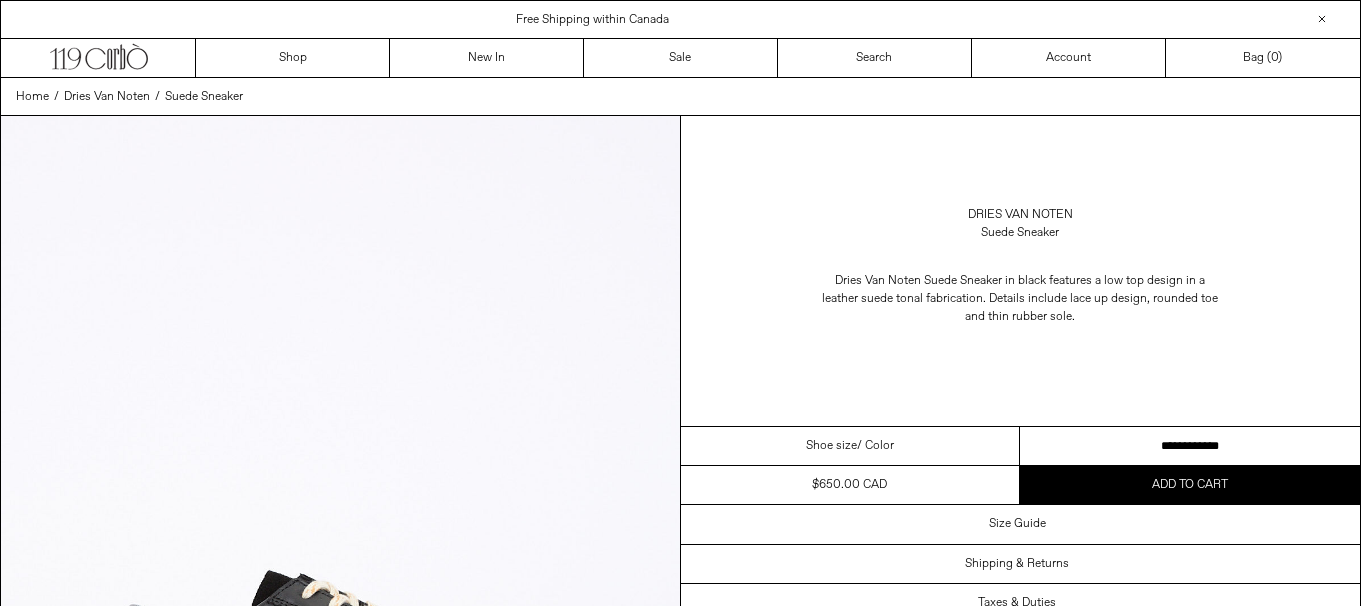 scroll, scrollTop: 0, scrollLeft: 0, axis: both 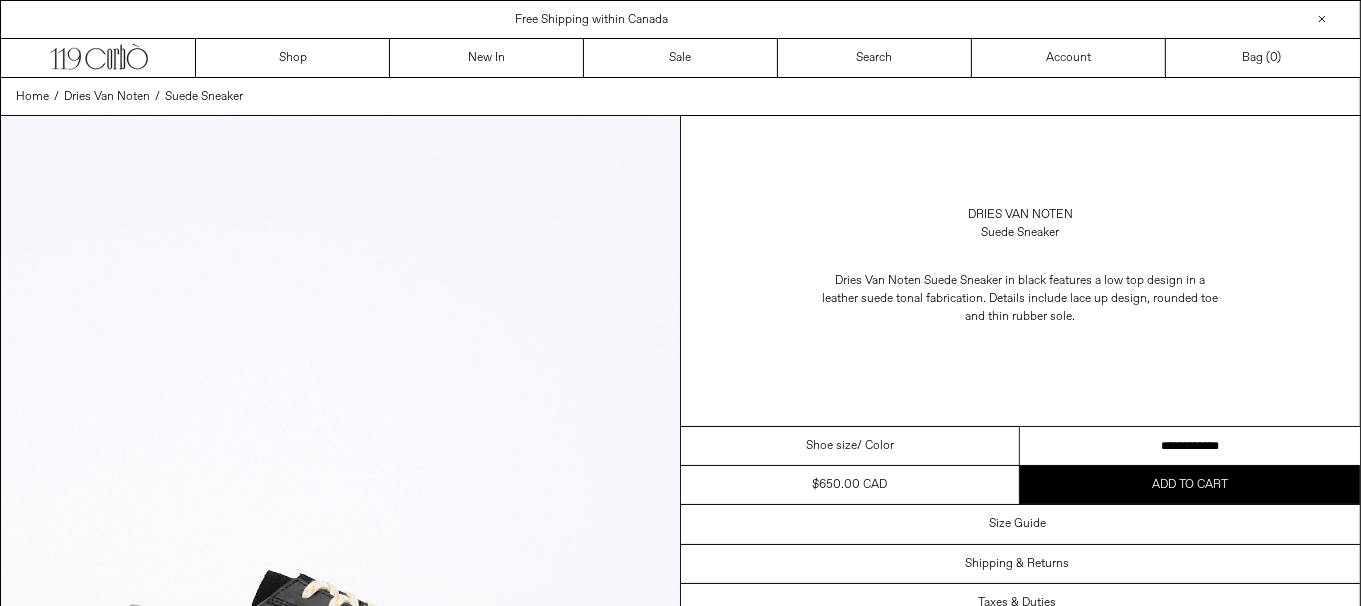 click on "**********" at bounding box center [1190, 446] 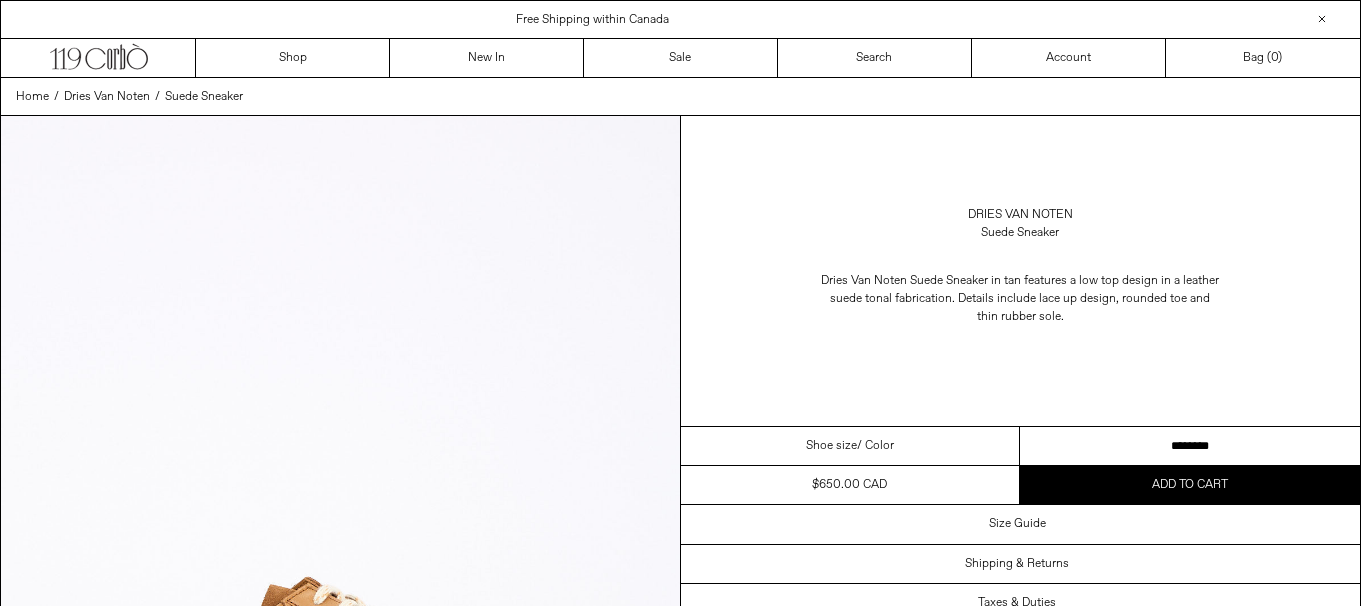 scroll, scrollTop: 0, scrollLeft: 0, axis: both 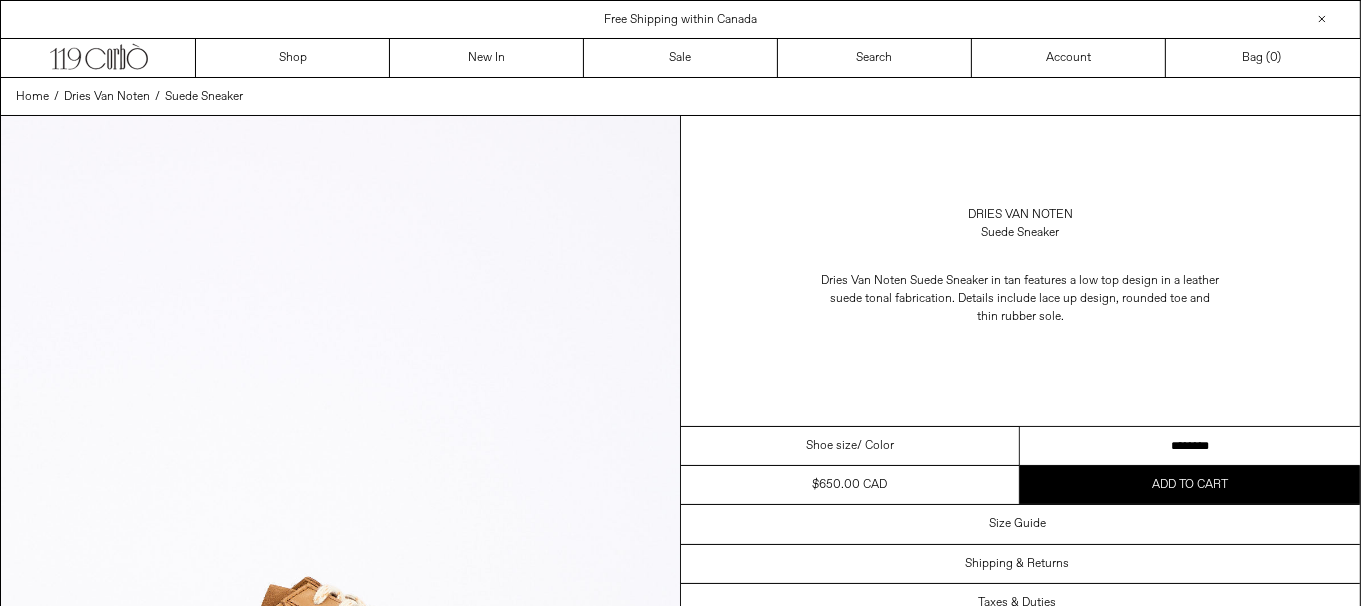 click on "**********" at bounding box center [1190, 446] 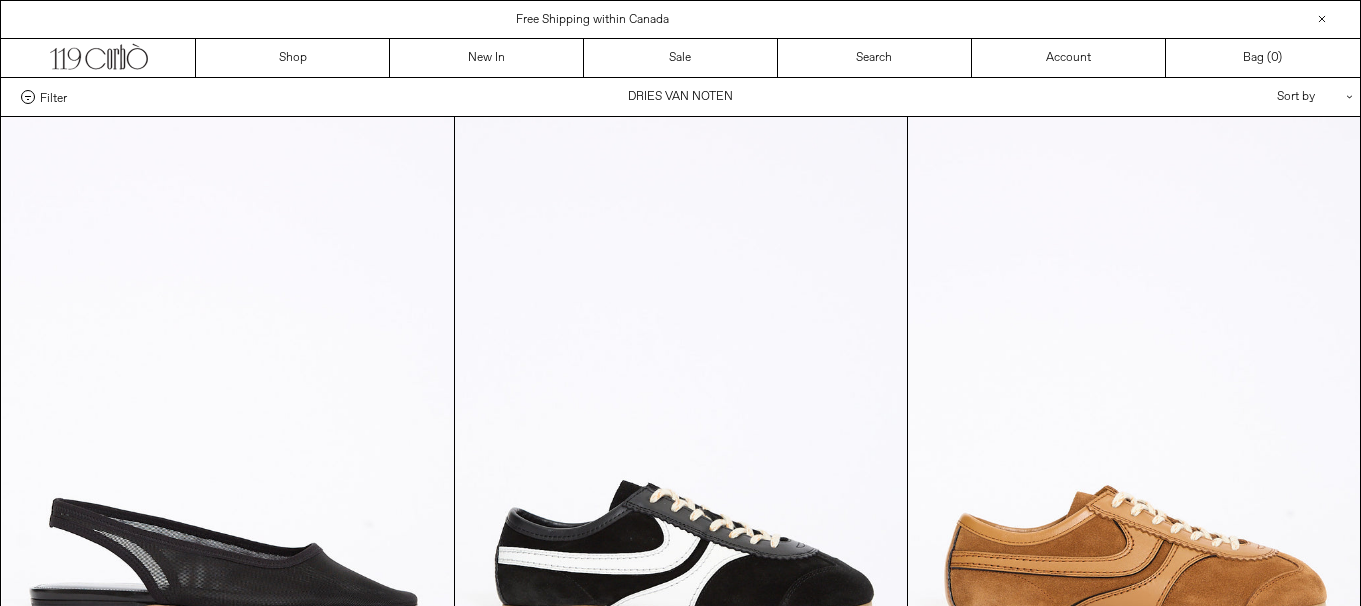 scroll, scrollTop: 0, scrollLeft: 0, axis: both 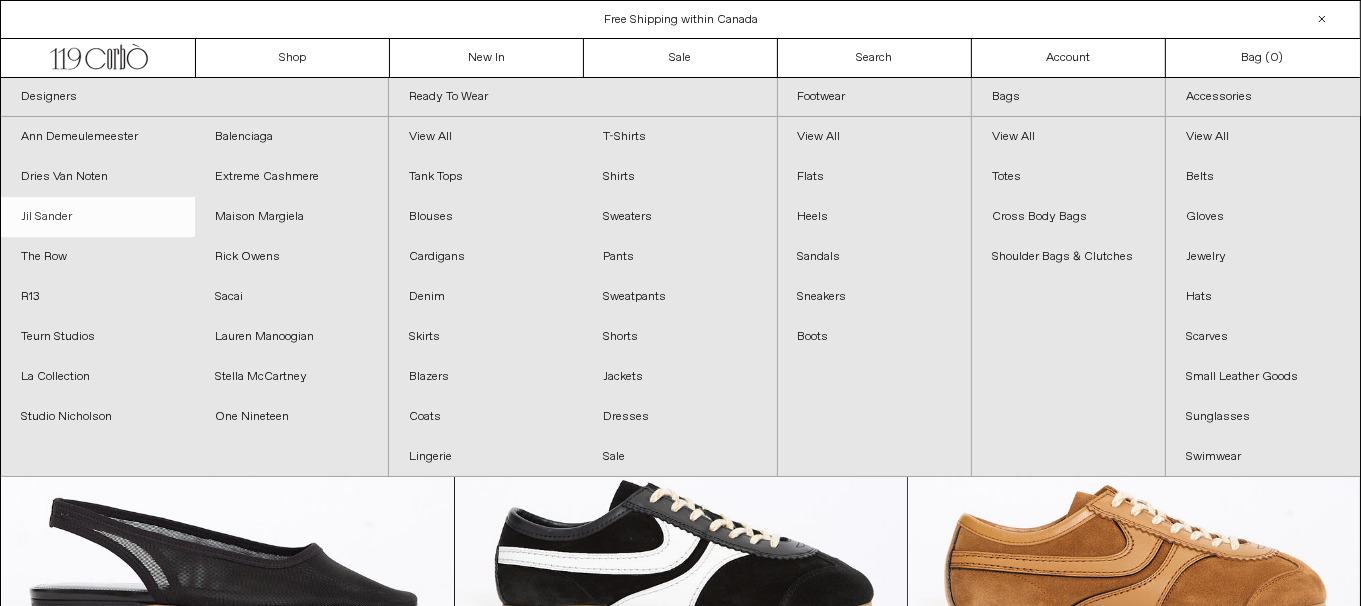 click on "Jil Sander" at bounding box center (98, 217) 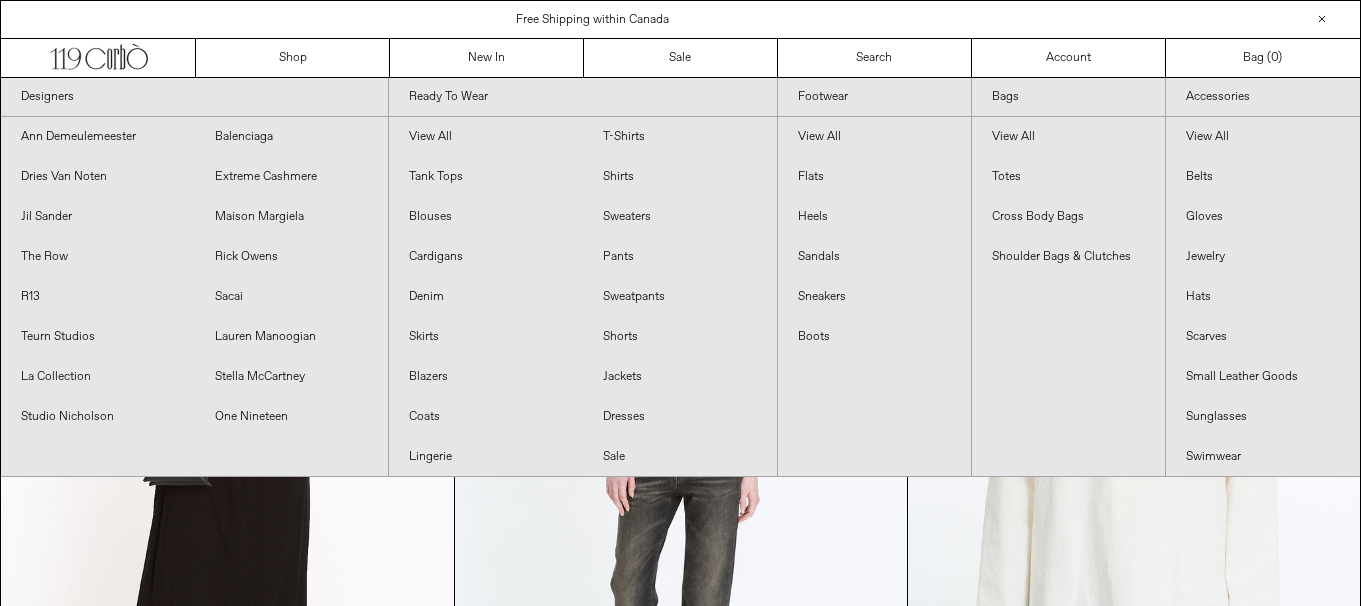 scroll, scrollTop: 0, scrollLeft: 0, axis: both 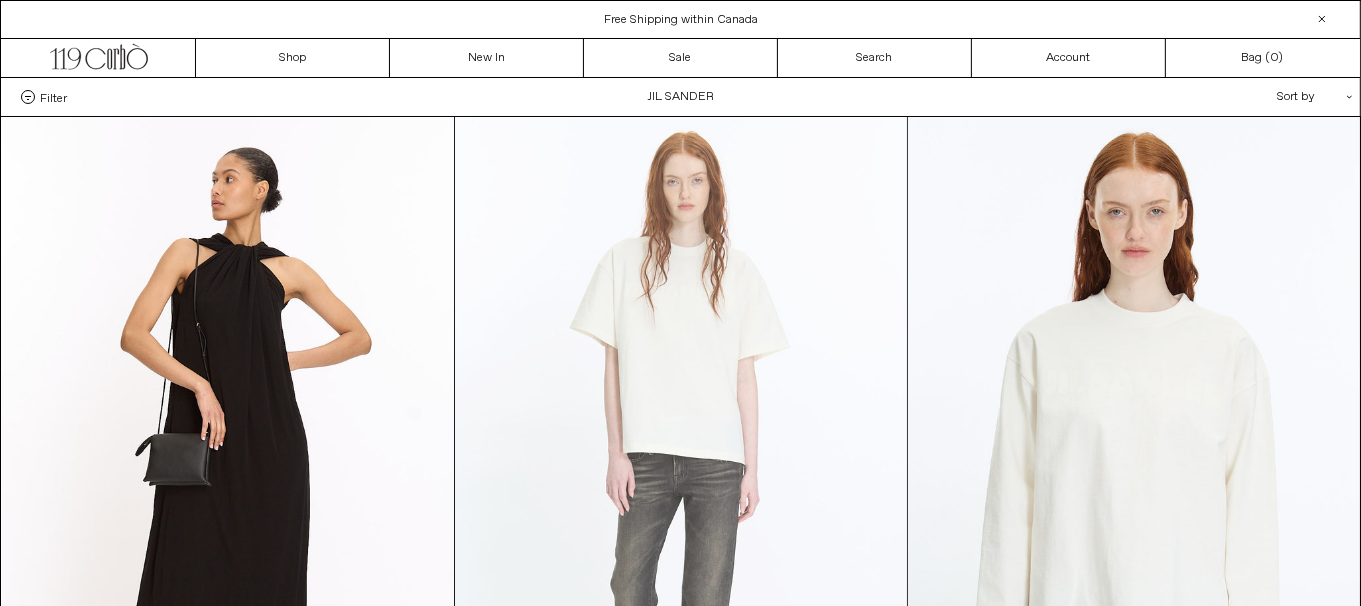 click at bounding box center (681, 456) 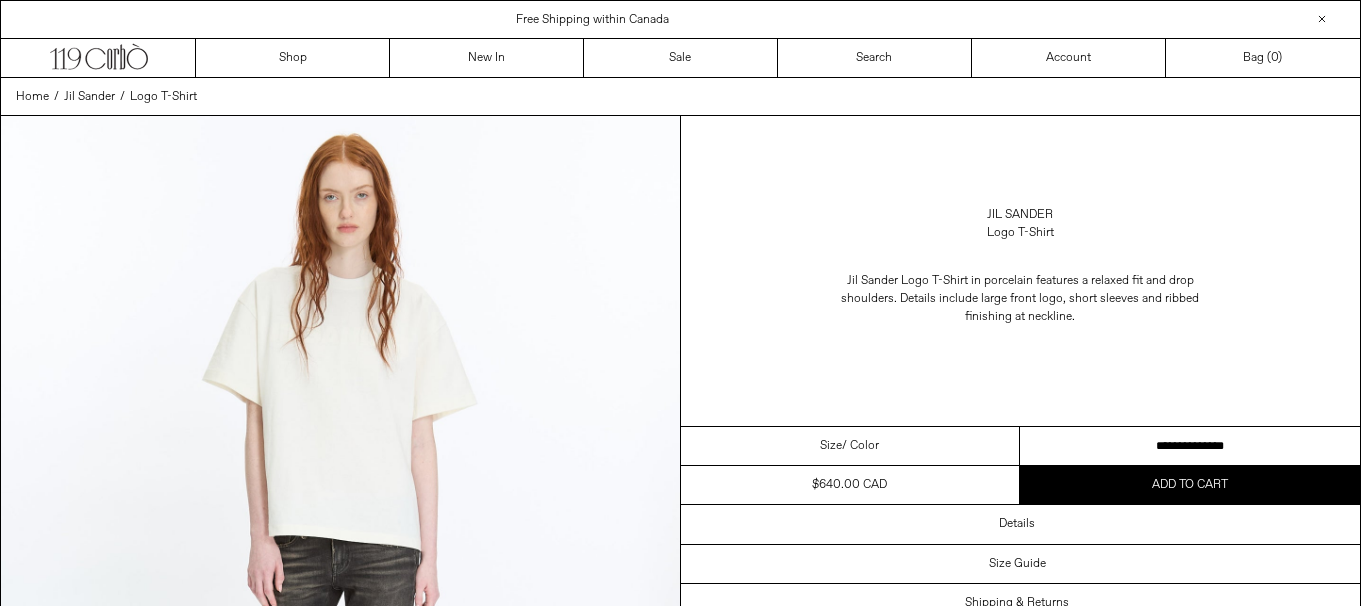 scroll, scrollTop: 0, scrollLeft: 0, axis: both 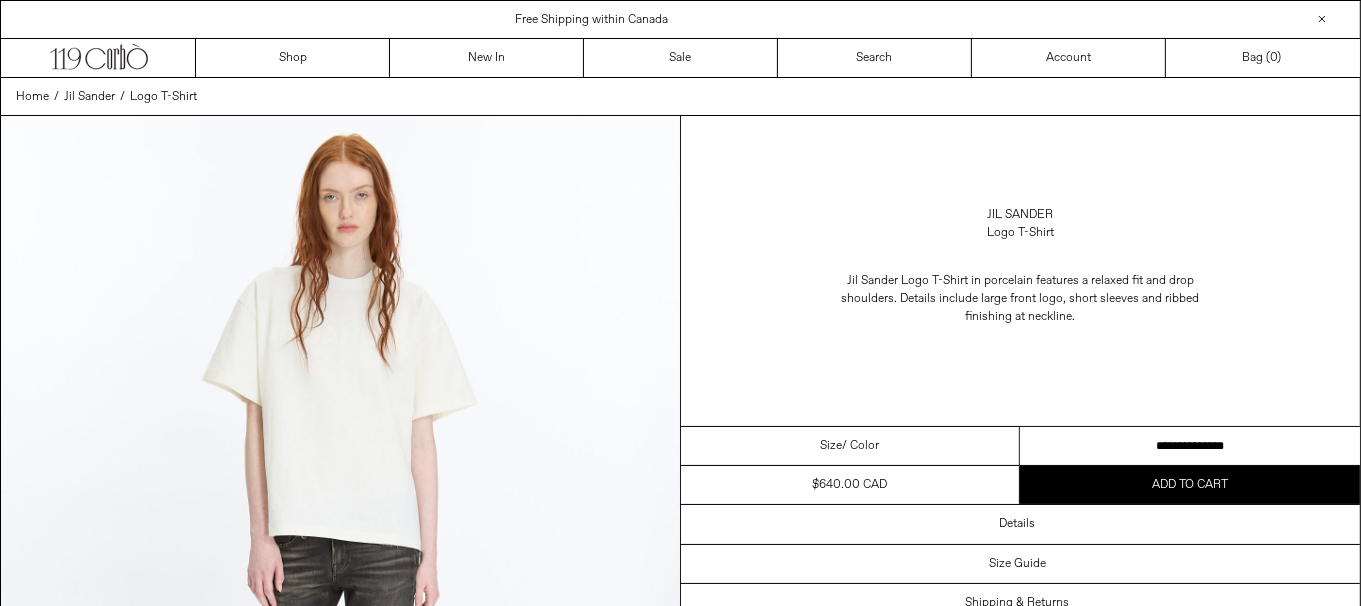 click on "**********" at bounding box center (1190, 446) 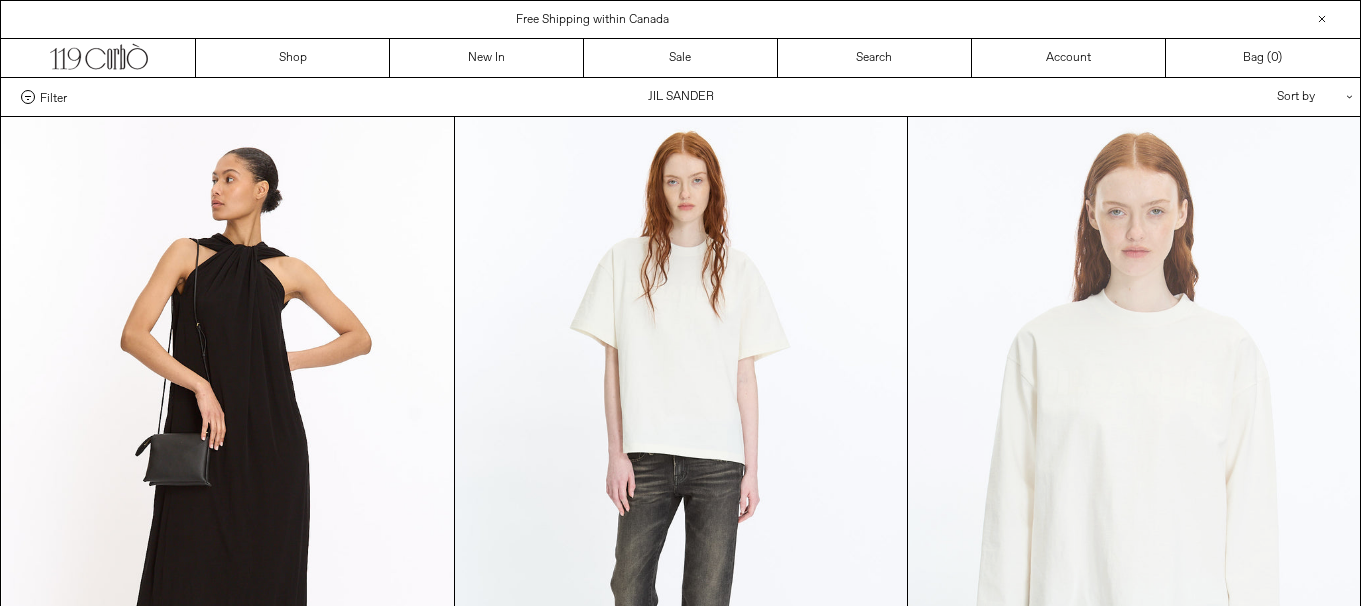 scroll, scrollTop: 0, scrollLeft: 0, axis: both 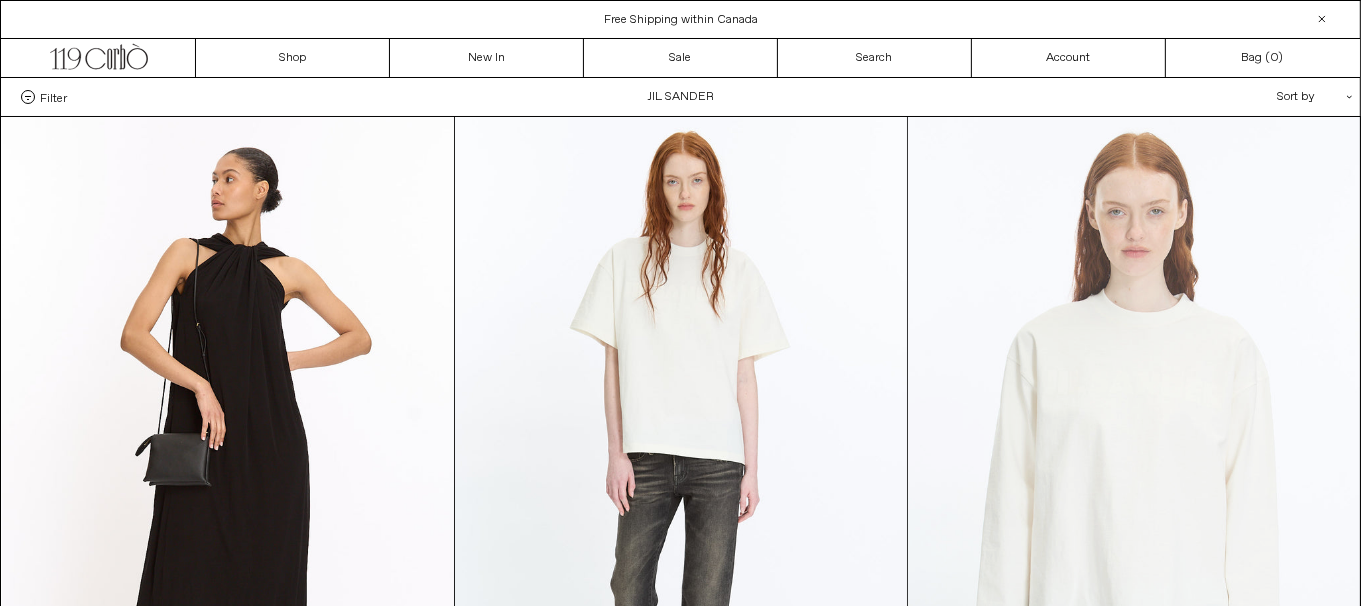 click at bounding box center (1134, 456) 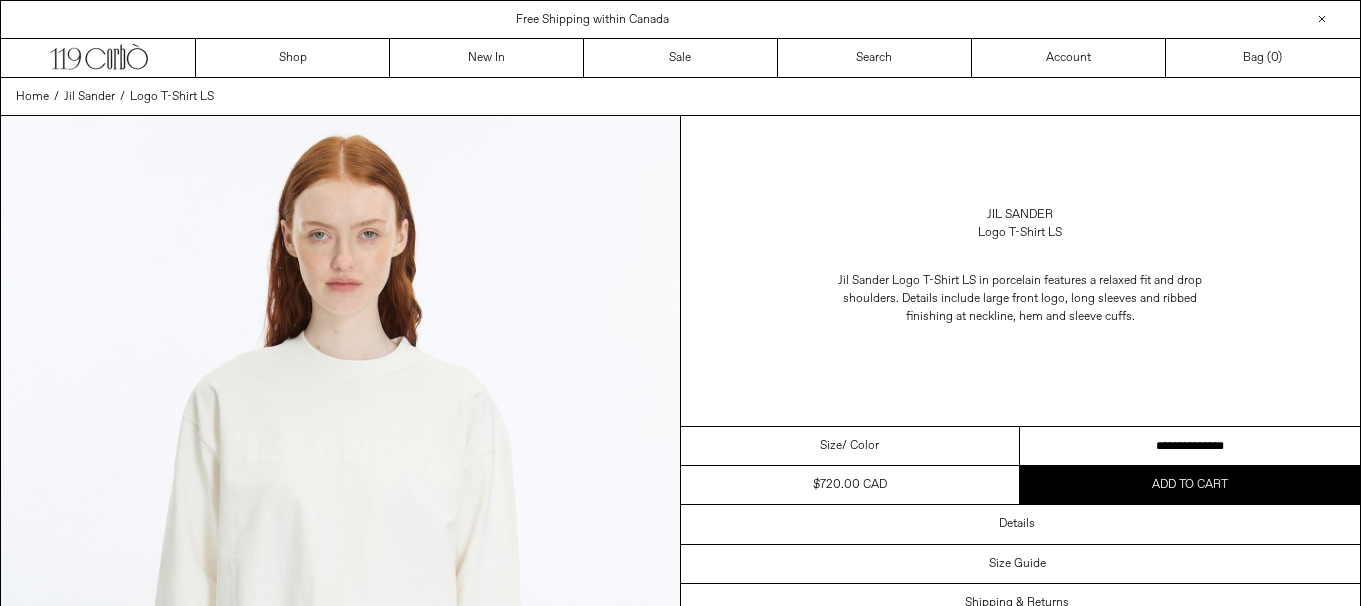 scroll, scrollTop: 0, scrollLeft: 0, axis: both 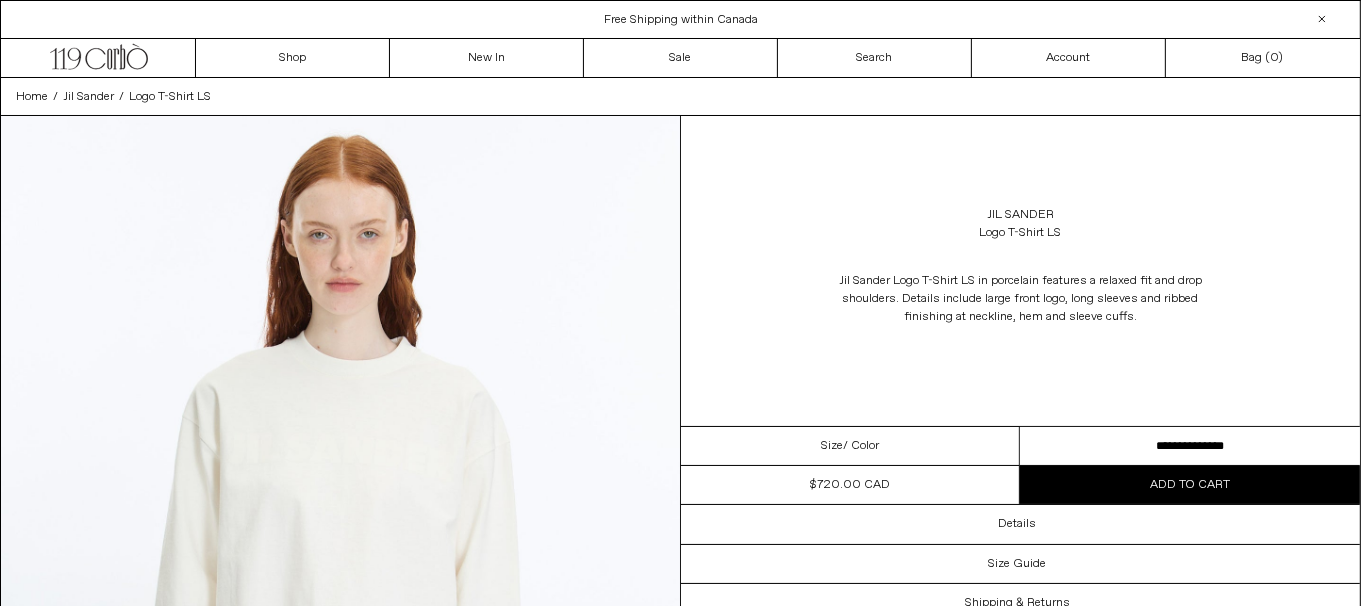 click on "**********" at bounding box center [1190, 446] 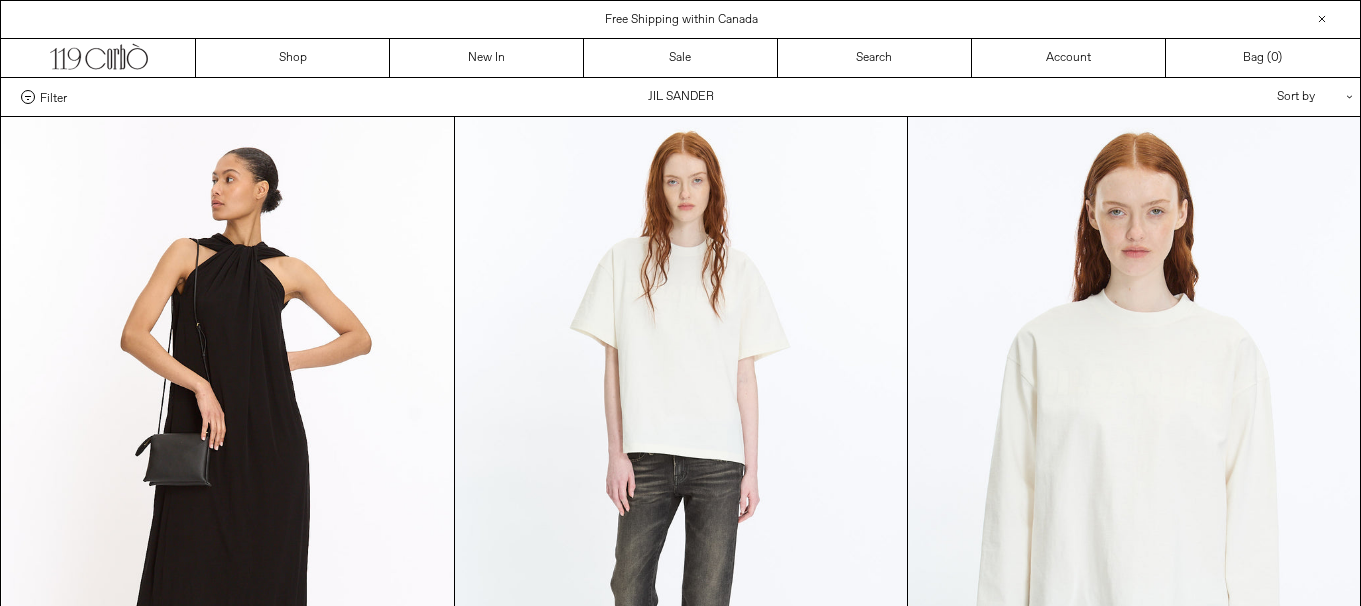 scroll, scrollTop: 0, scrollLeft: 0, axis: both 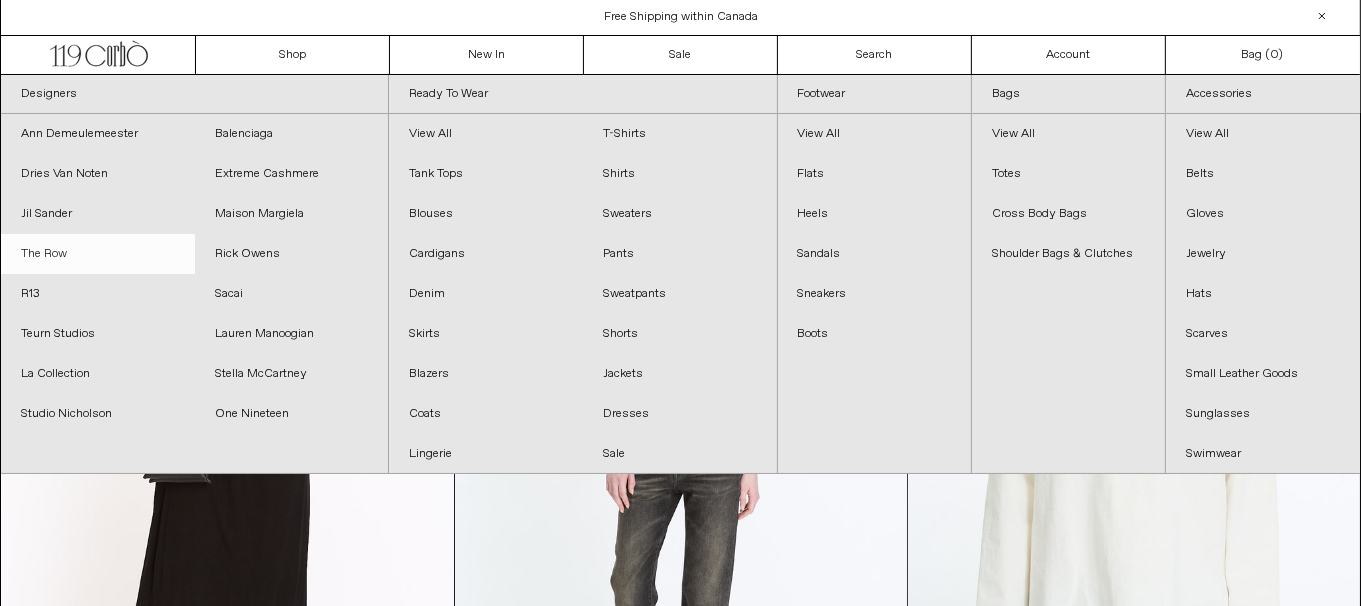click on "The Row" at bounding box center (98, 254) 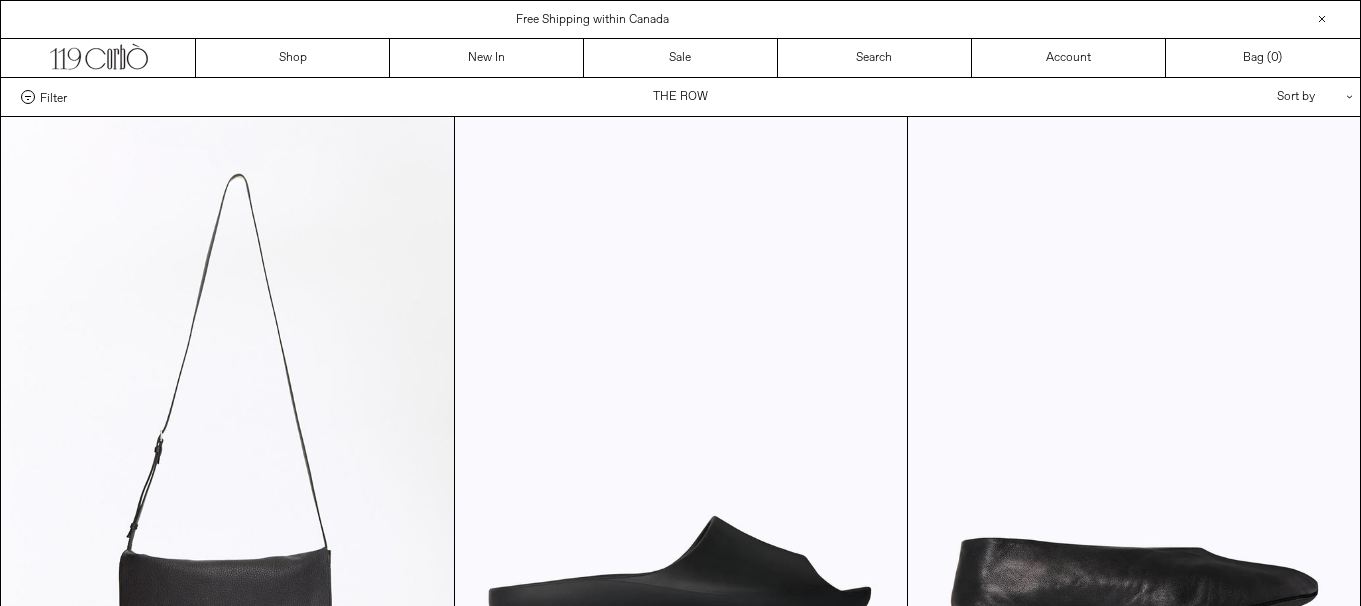 scroll, scrollTop: 0, scrollLeft: 0, axis: both 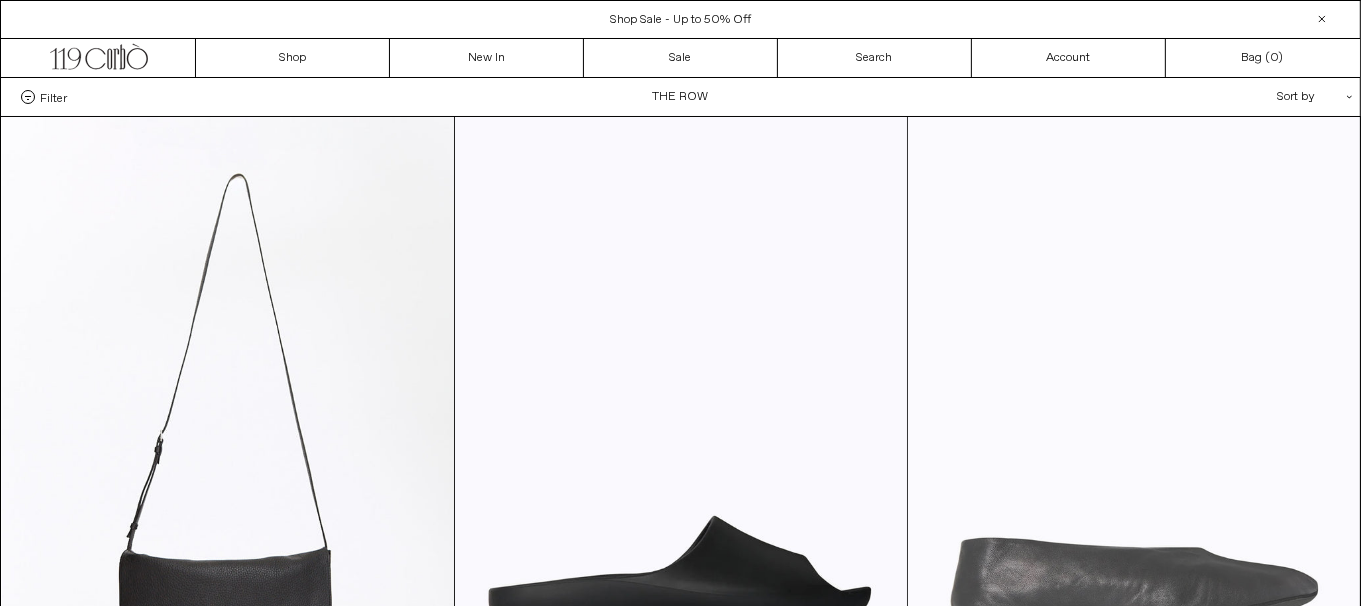 click at bounding box center (1134, 456) 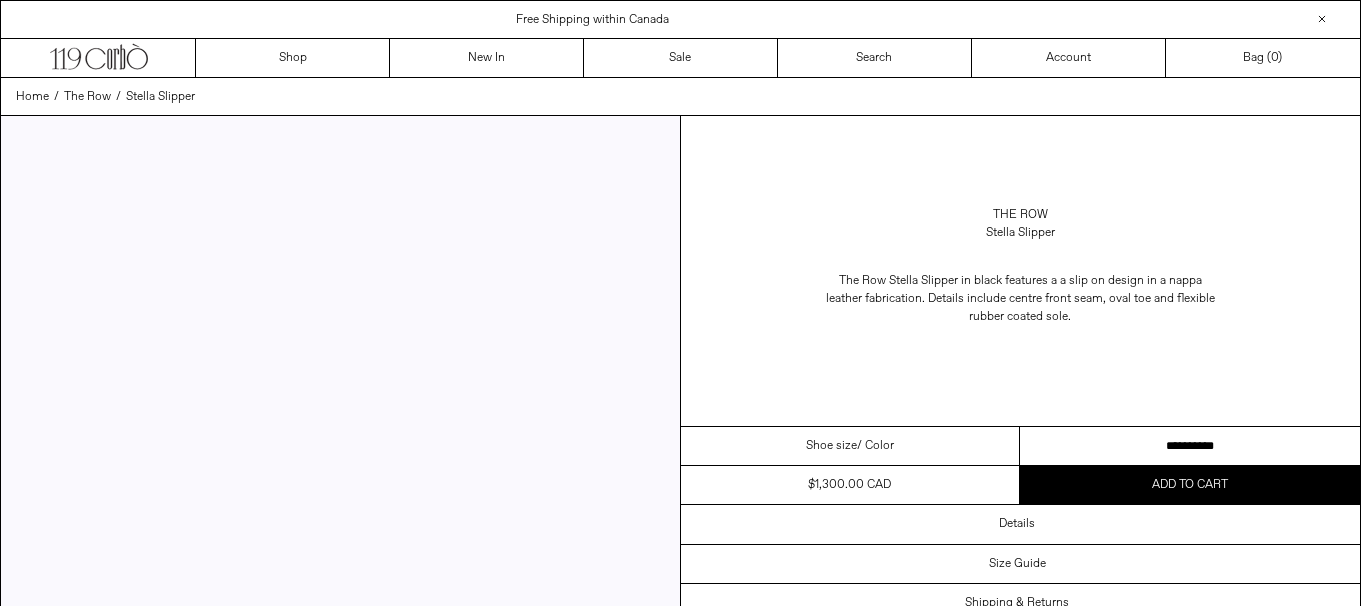 scroll, scrollTop: 0, scrollLeft: 0, axis: both 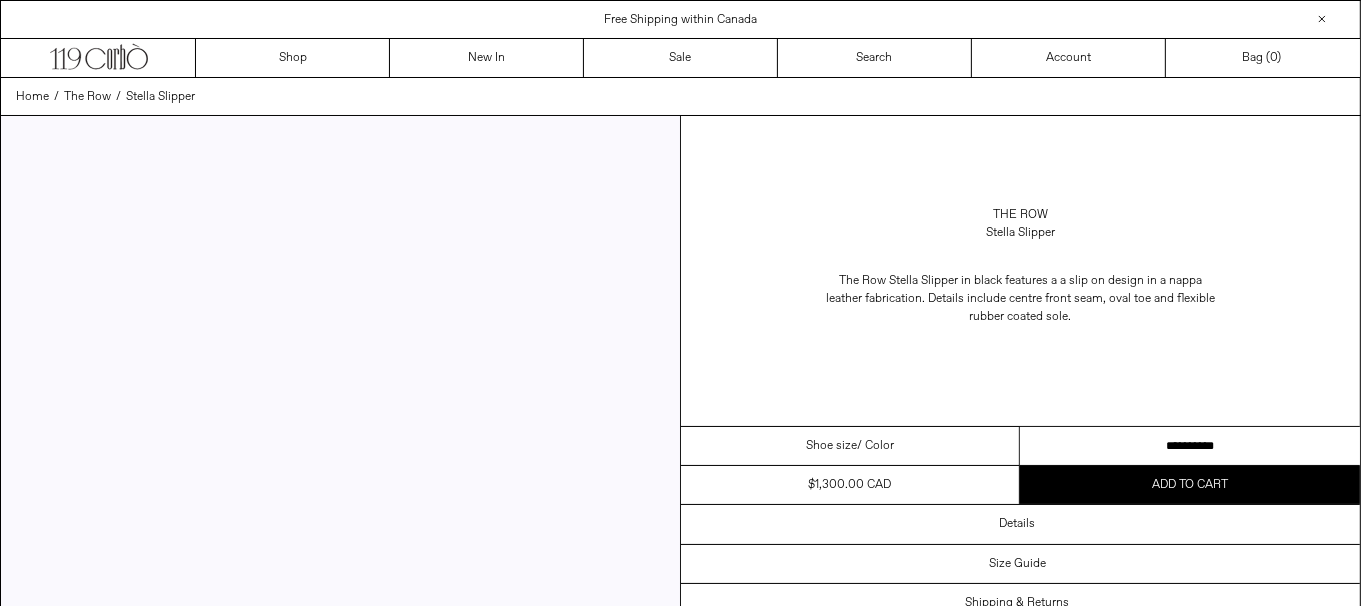 click on "**********" at bounding box center [1190, 446] 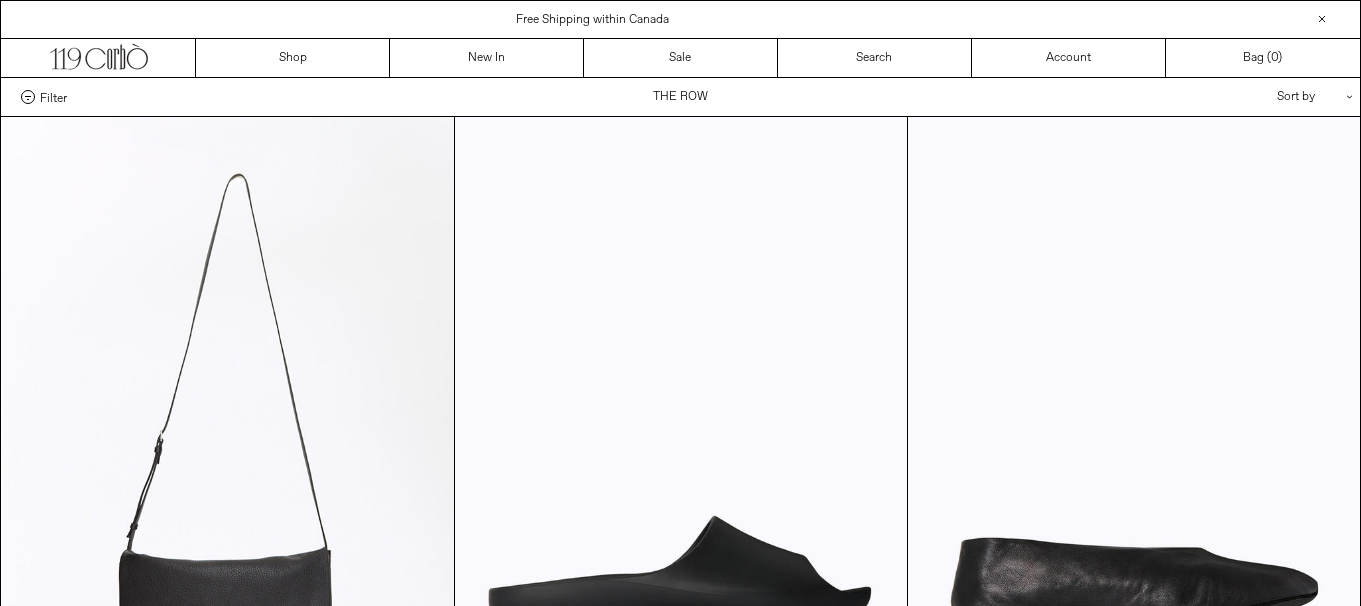 scroll, scrollTop: 0, scrollLeft: 0, axis: both 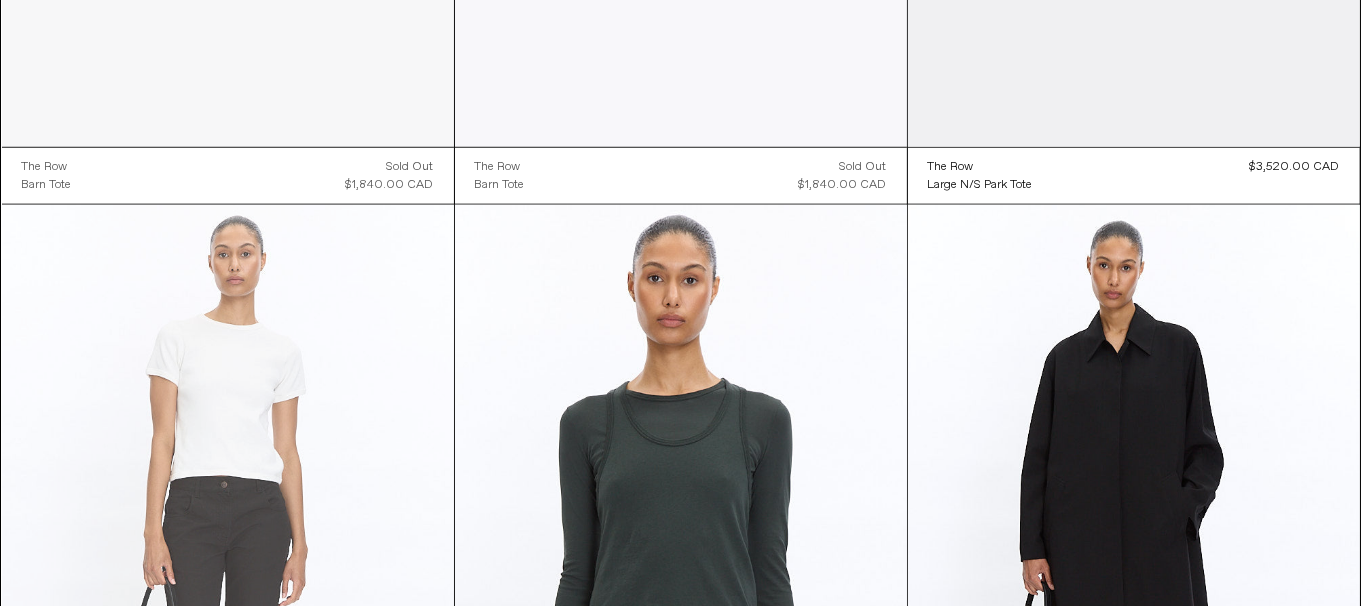 click at bounding box center [228, 544] 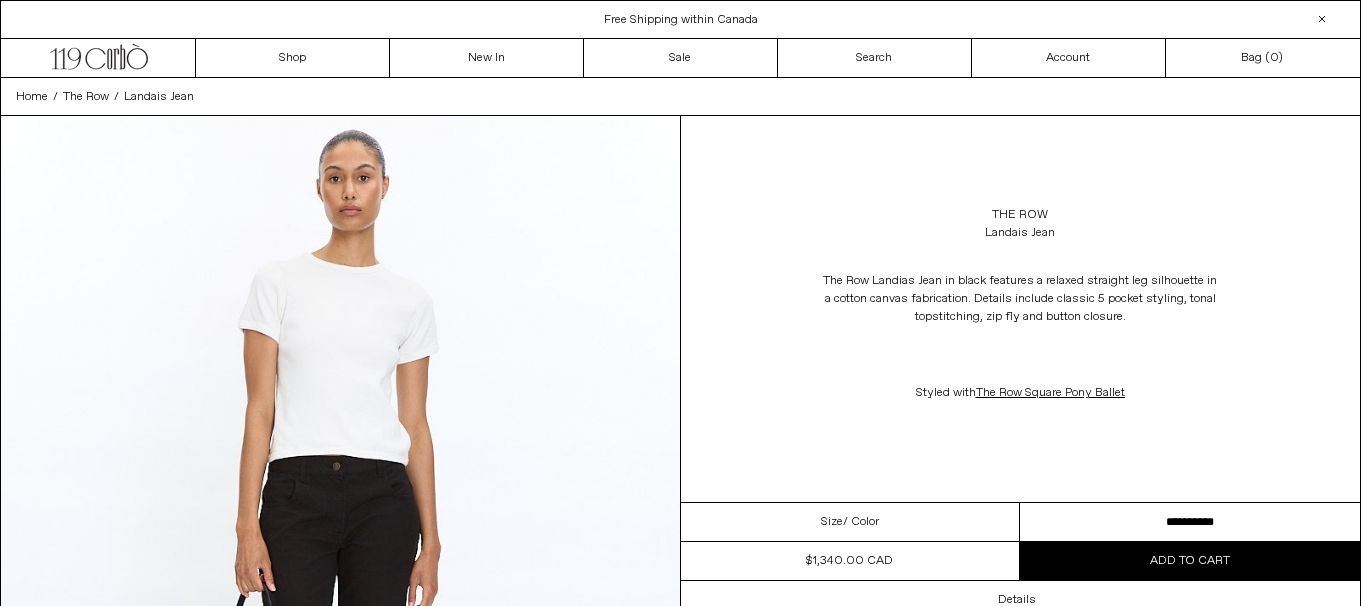 scroll, scrollTop: 0, scrollLeft: 0, axis: both 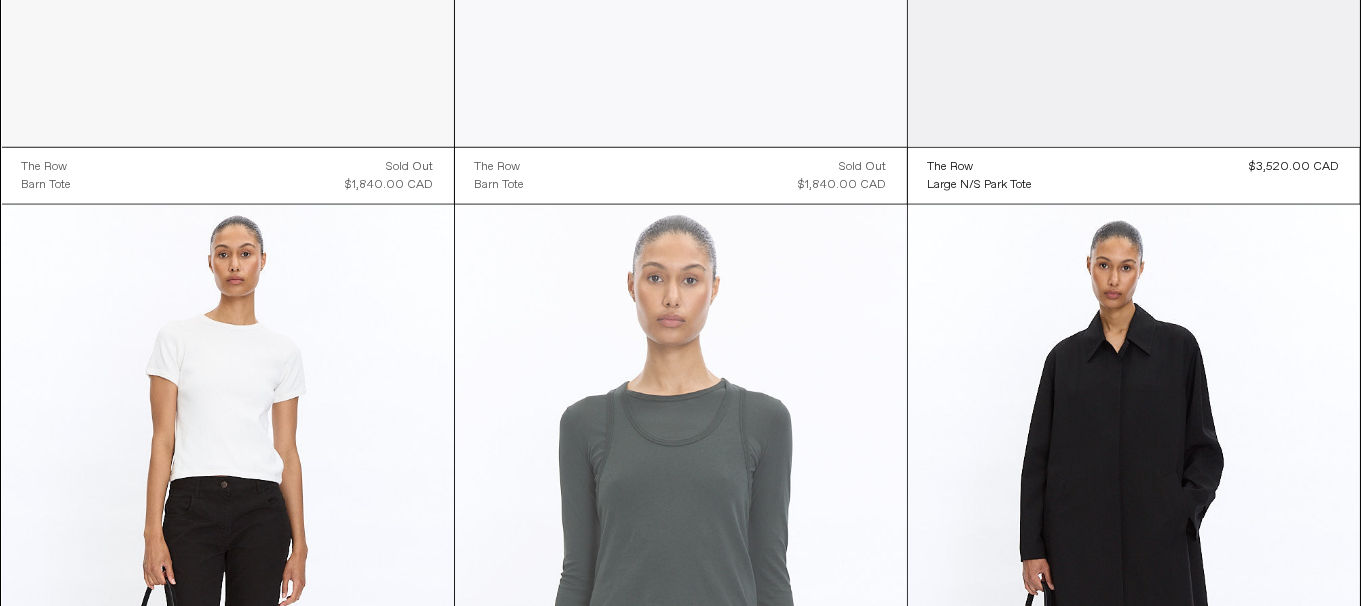 click at bounding box center (681, 544) 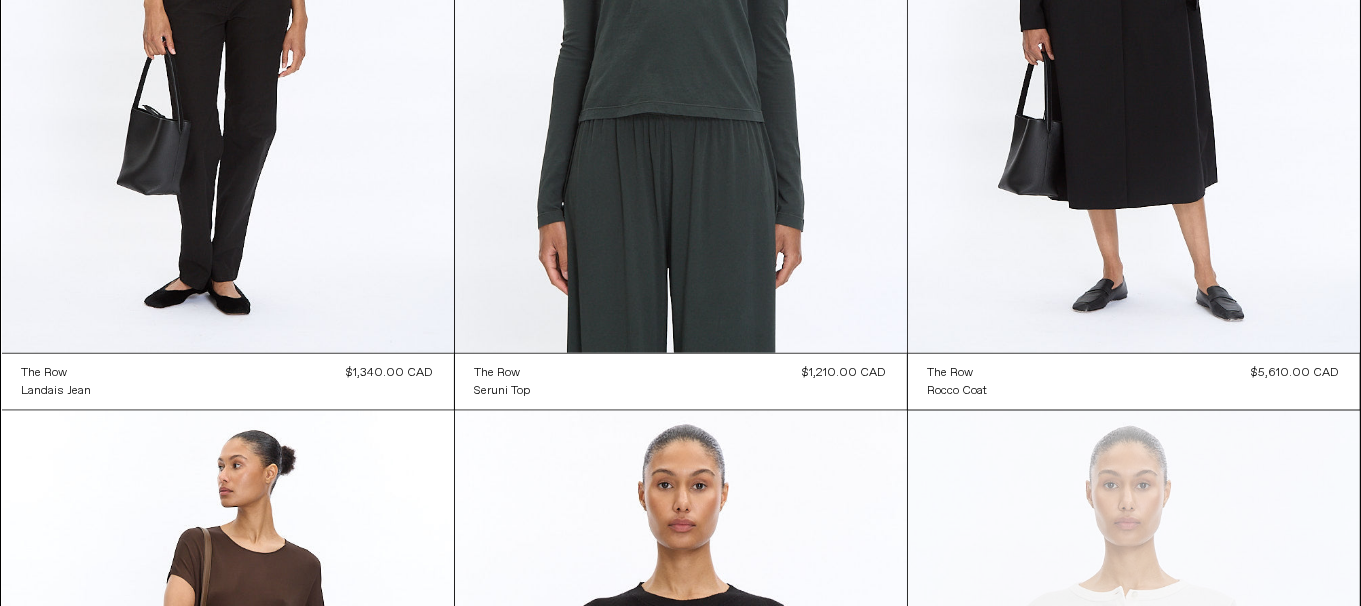 scroll, scrollTop: 3180, scrollLeft: 0, axis: vertical 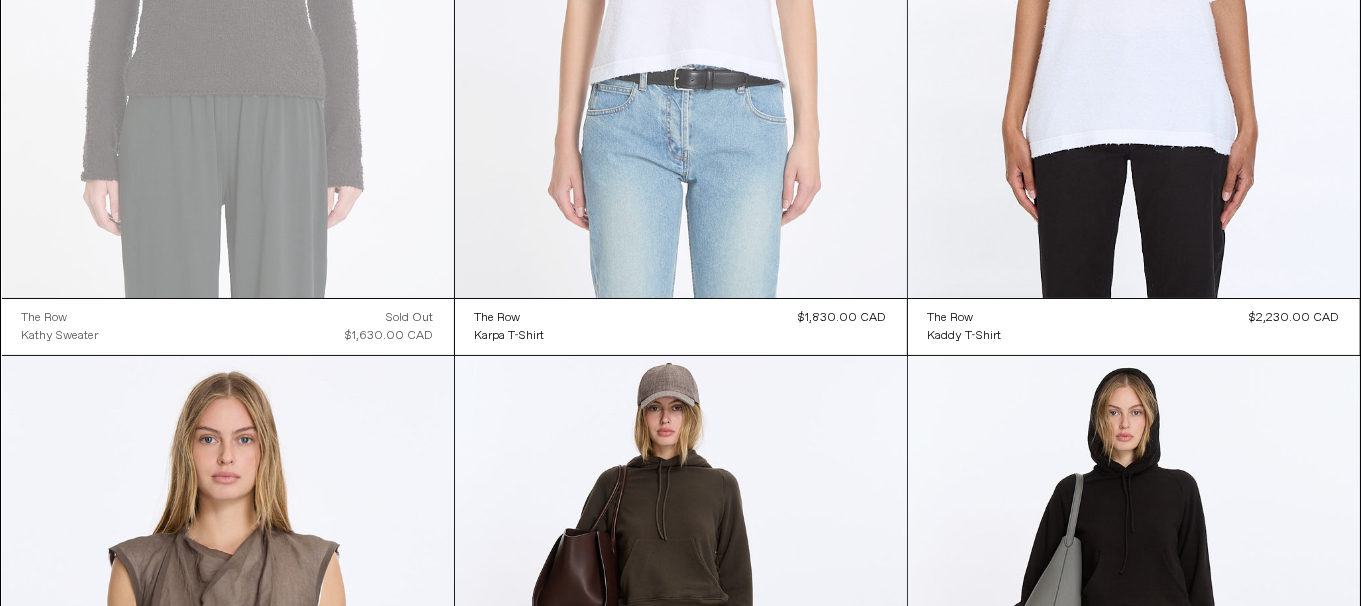 click at bounding box center [681, -41] 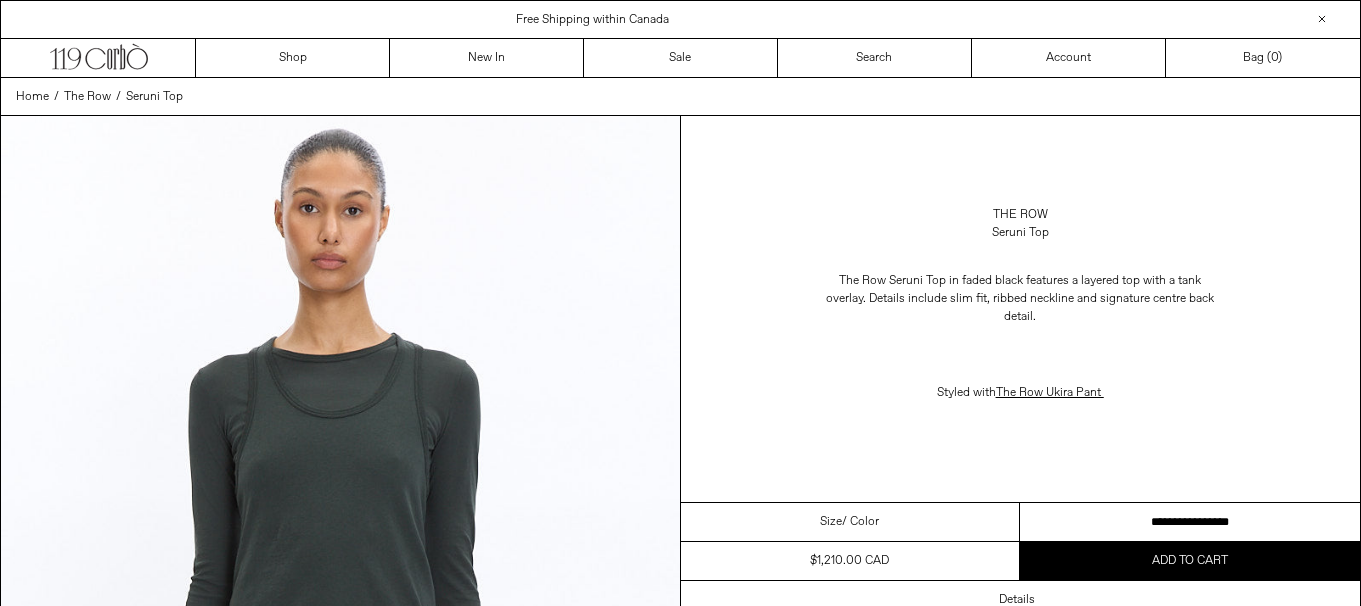 scroll, scrollTop: 0, scrollLeft: 0, axis: both 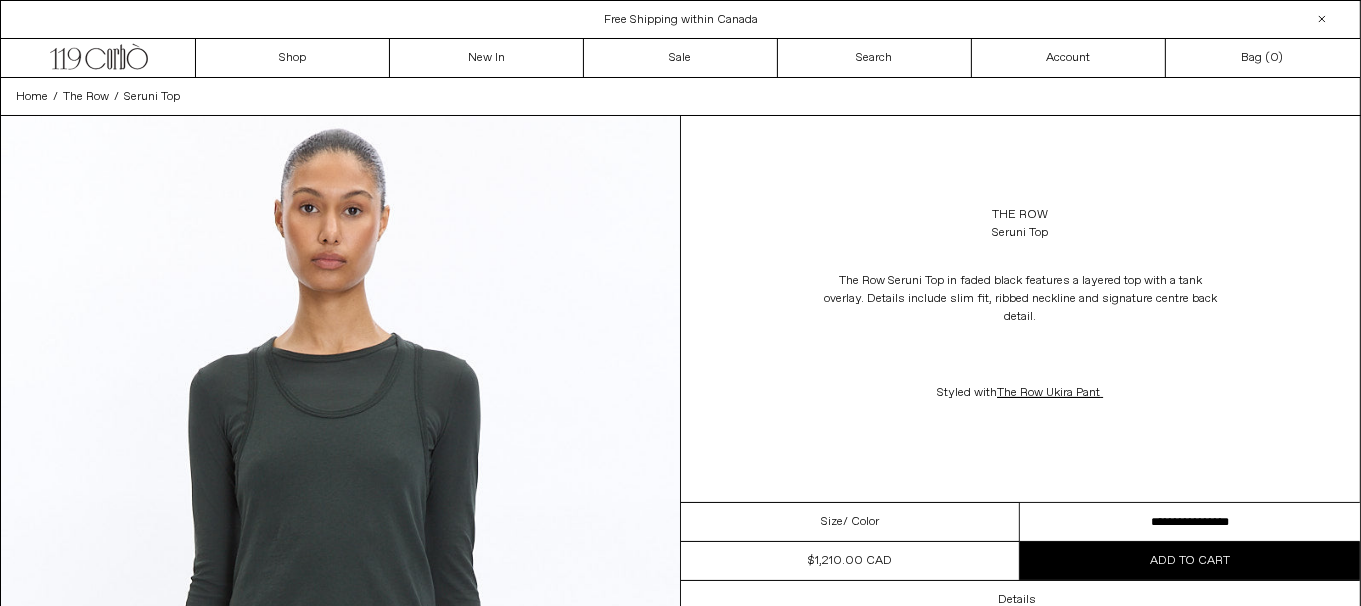 click on "**********" at bounding box center (1190, 522) 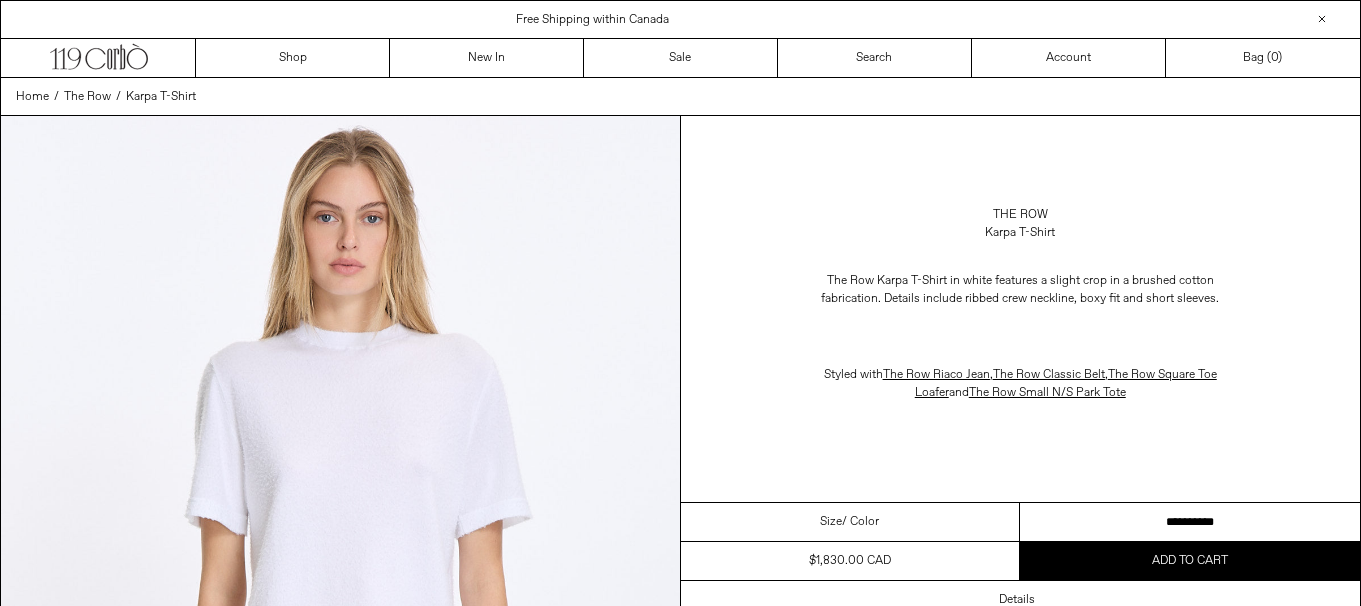 scroll, scrollTop: 0, scrollLeft: 0, axis: both 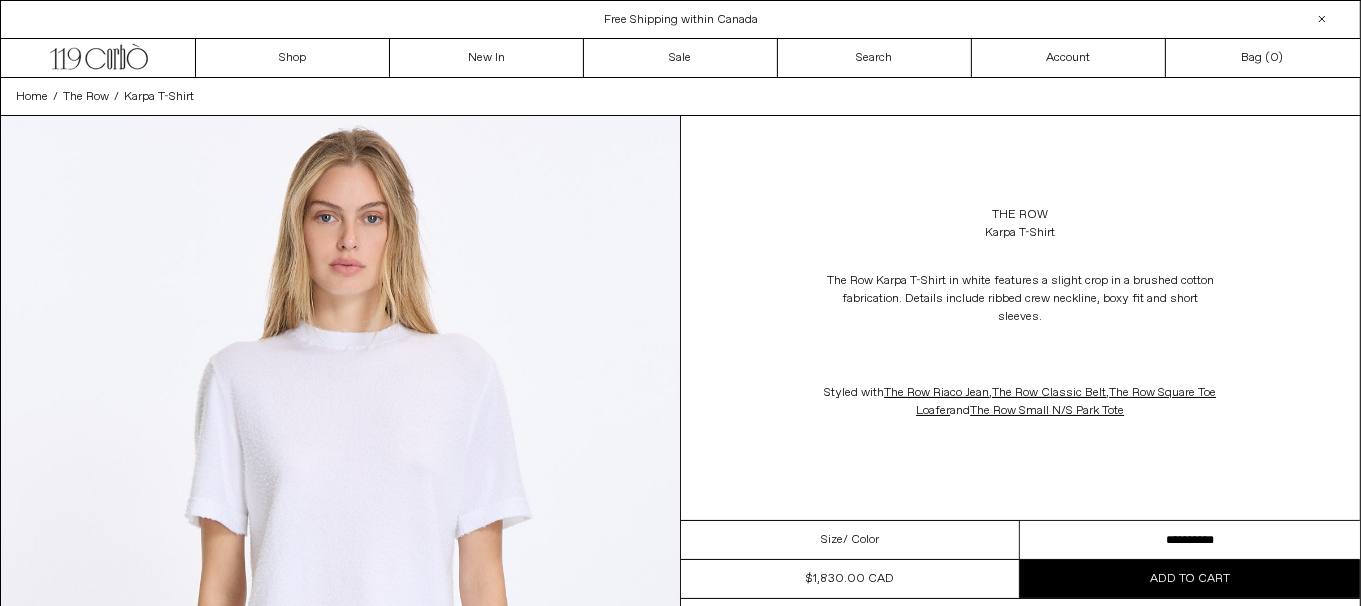 click on "**********" at bounding box center (1190, 540) 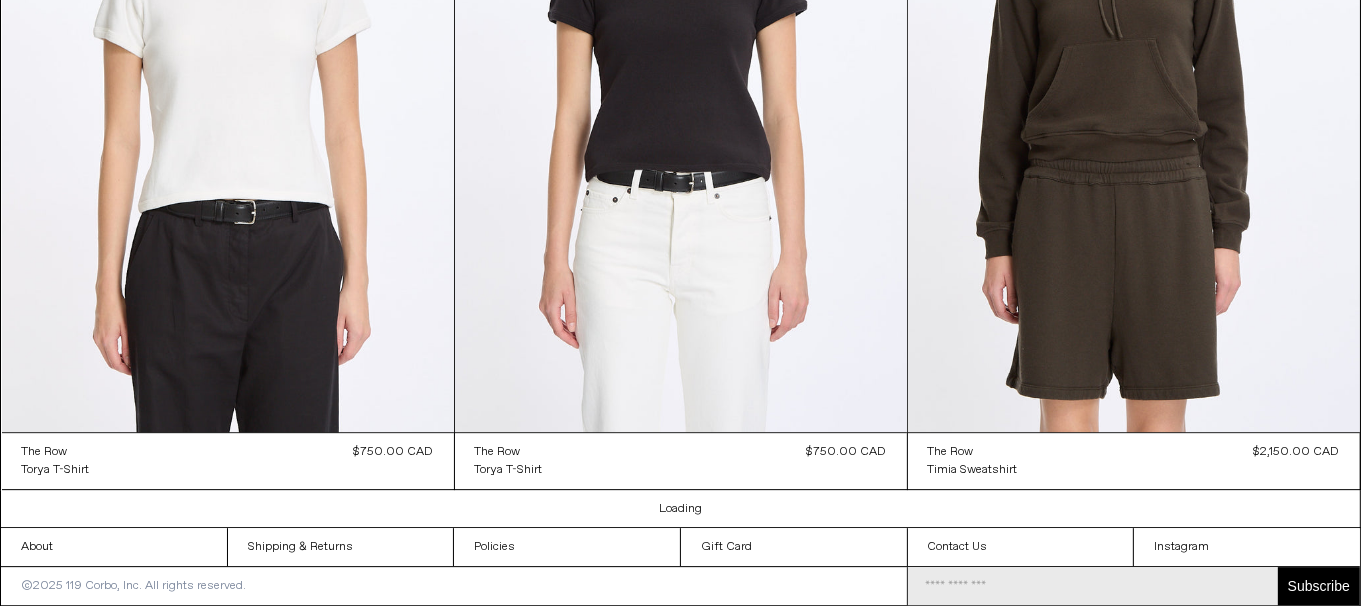 scroll, scrollTop: 5515, scrollLeft: 0, axis: vertical 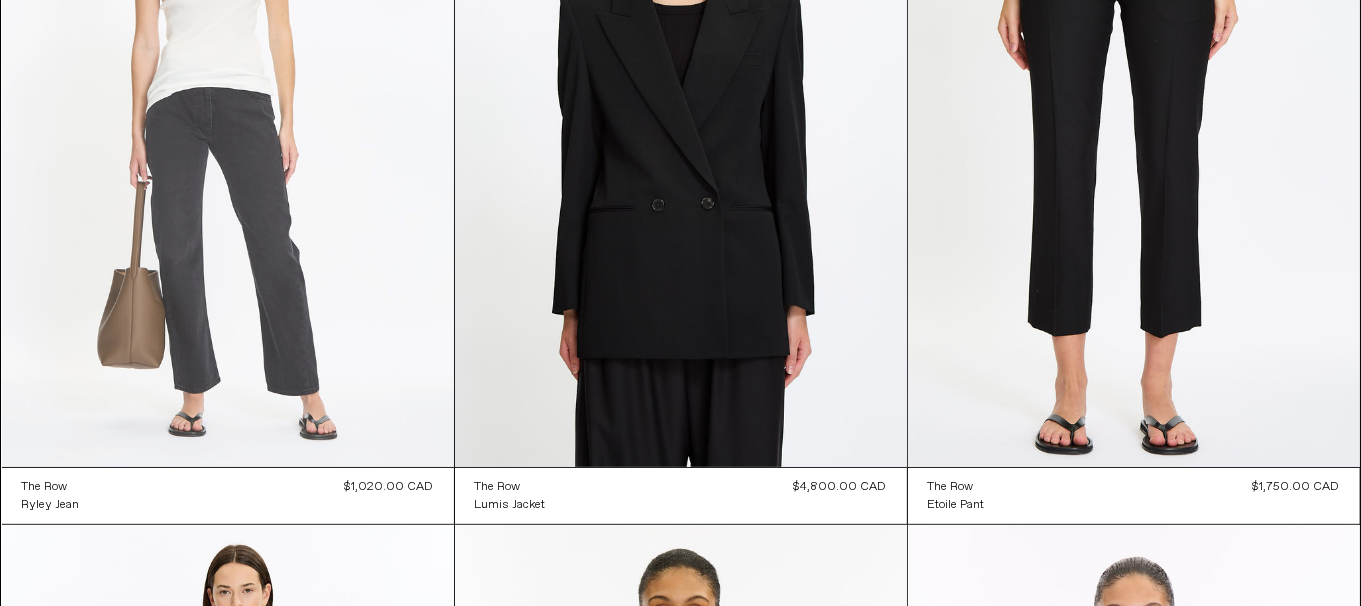 click at bounding box center [228, 128] 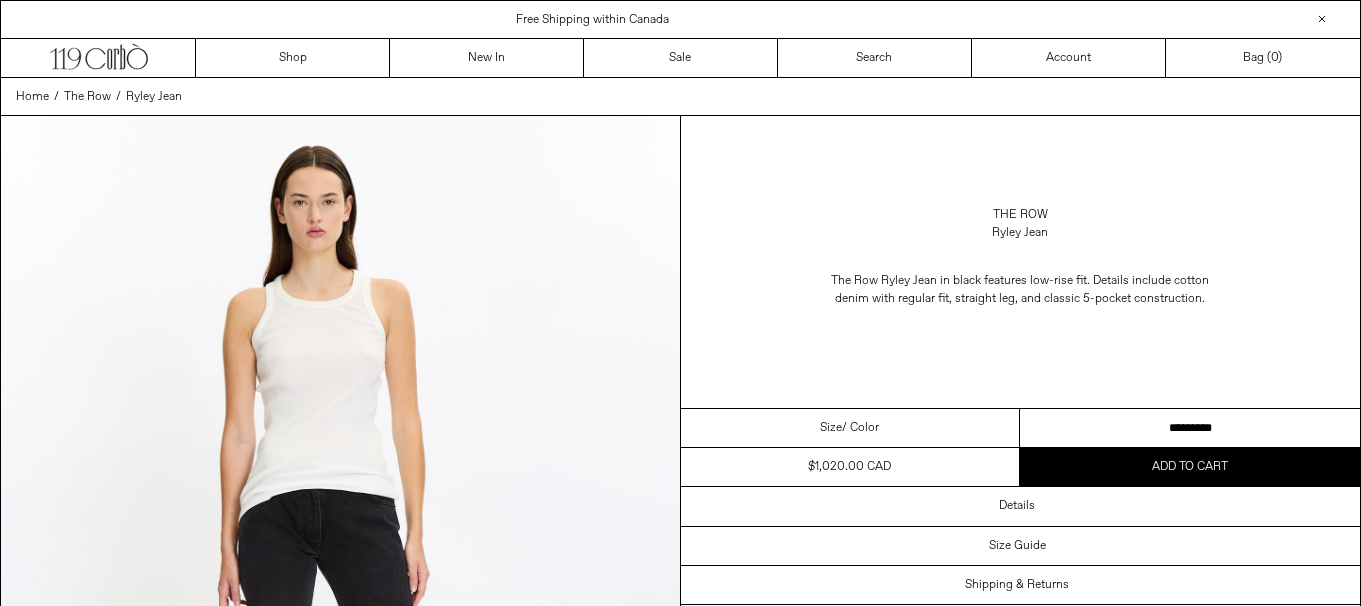 scroll, scrollTop: 0, scrollLeft: 0, axis: both 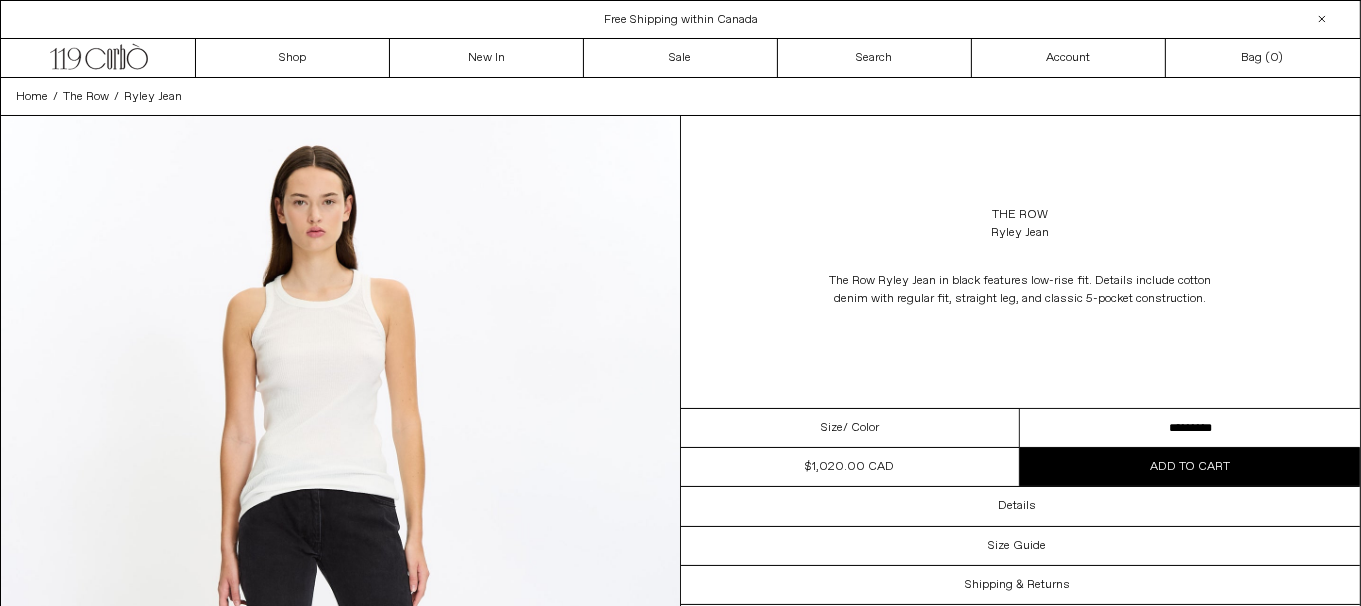 click on "[ADDRESS]
[ADDRESS]
[ADDRESS]
[ADDRESS]
[ADDRESS]
[ADDRESS]
[ADDRESS]
[ADDRESS]
[ADDRESS]
[ADDRESS]
[ADDRESS]
[ADDRESS]
[ADDRESS]
[ADDRESS]" at bounding box center (1190, 428) 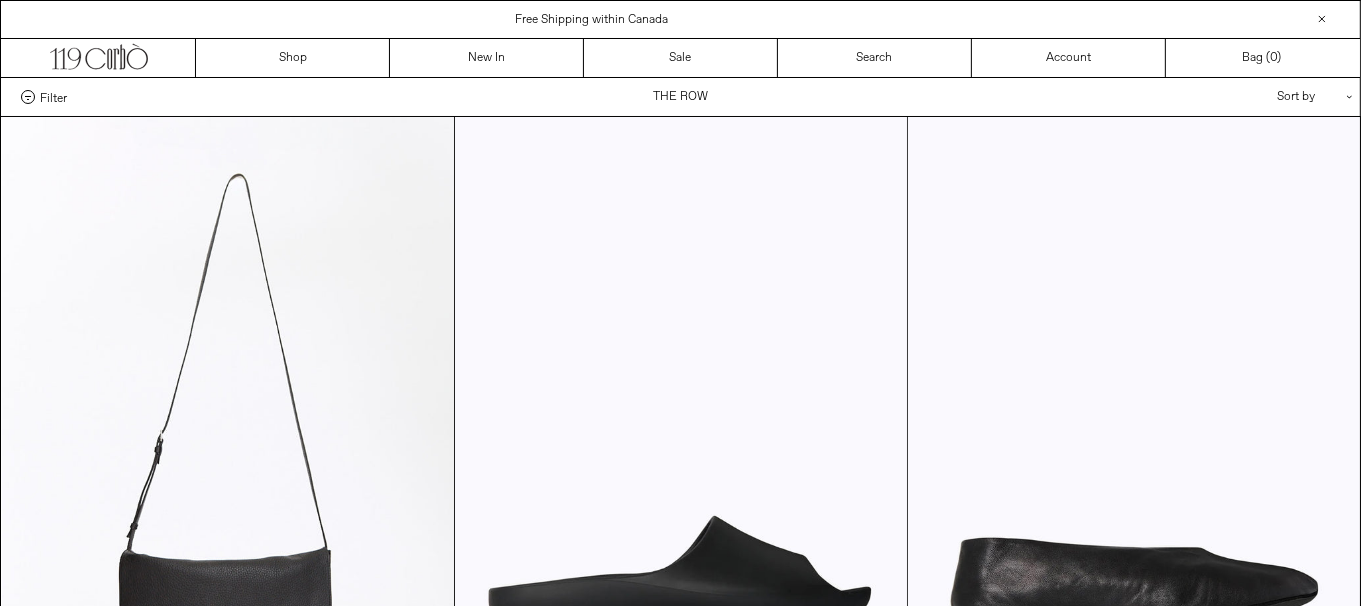 scroll, scrollTop: 5515, scrollLeft: 0, axis: vertical 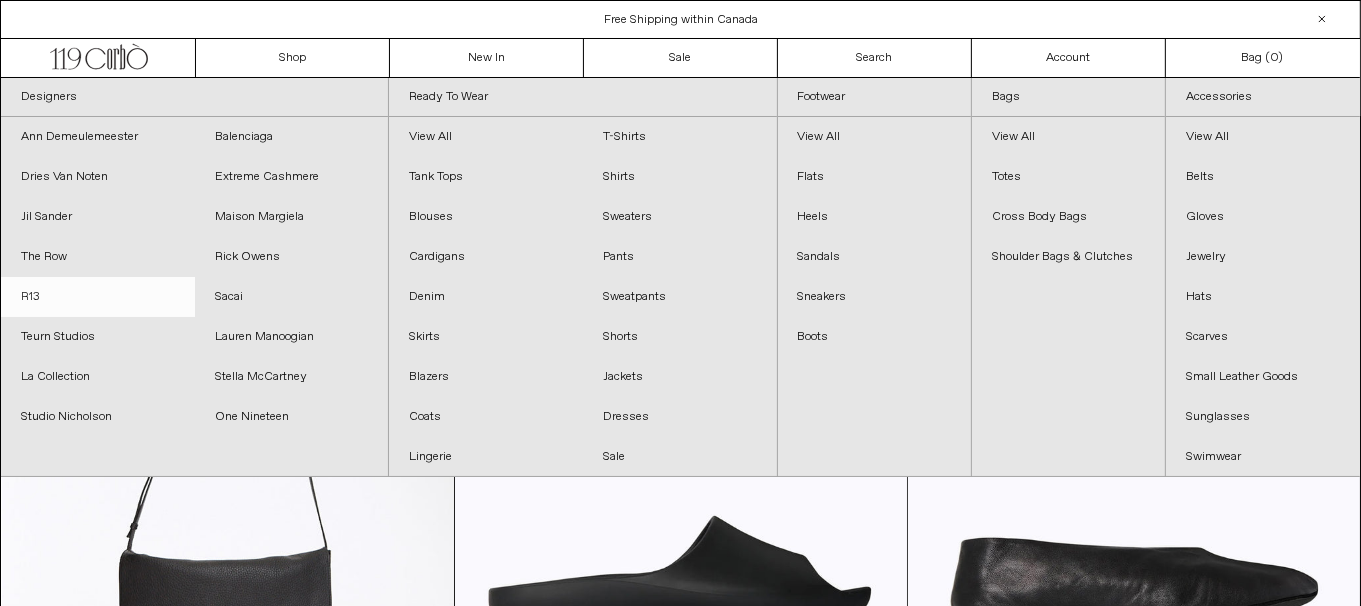 click on "R13" at bounding box center (98, 297) 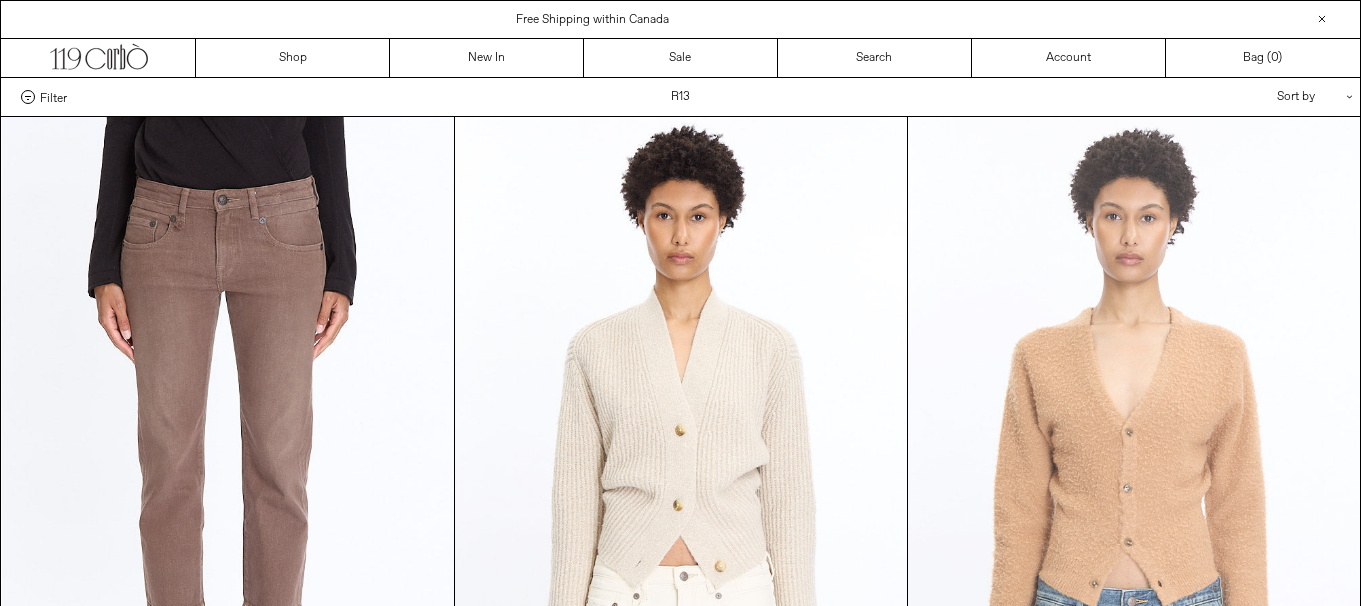 scroll, scrollTop: 0, scrollLeft: 0, axis: both 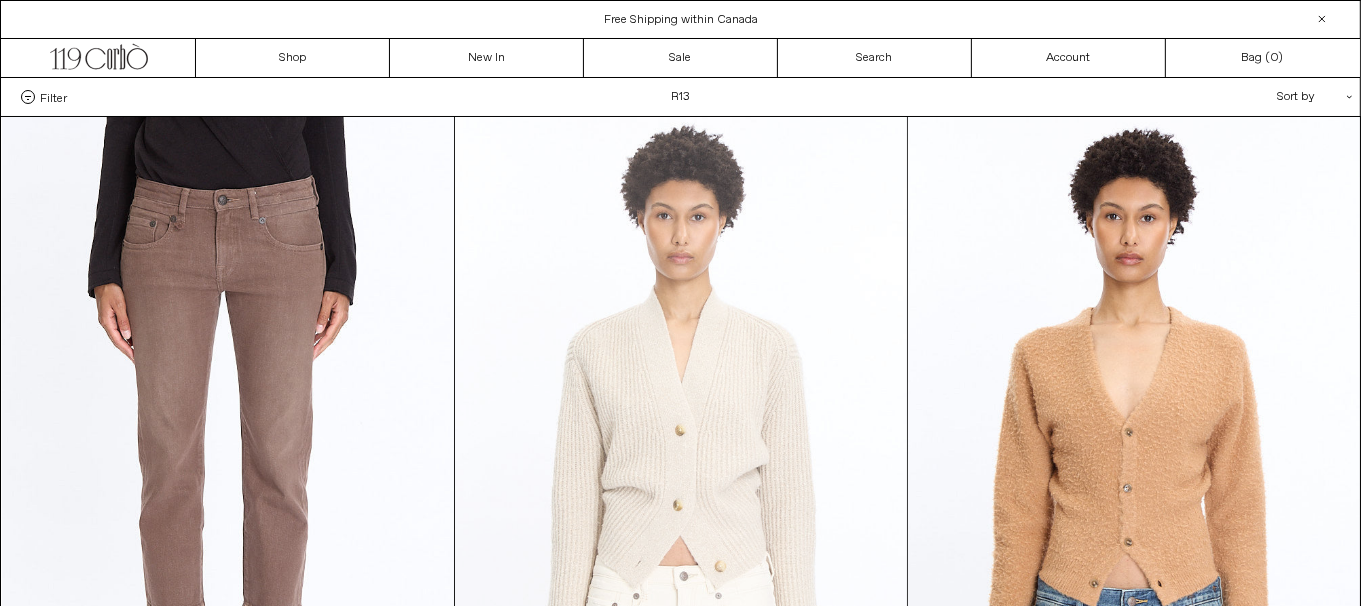 click at bounding box center [681, 456] 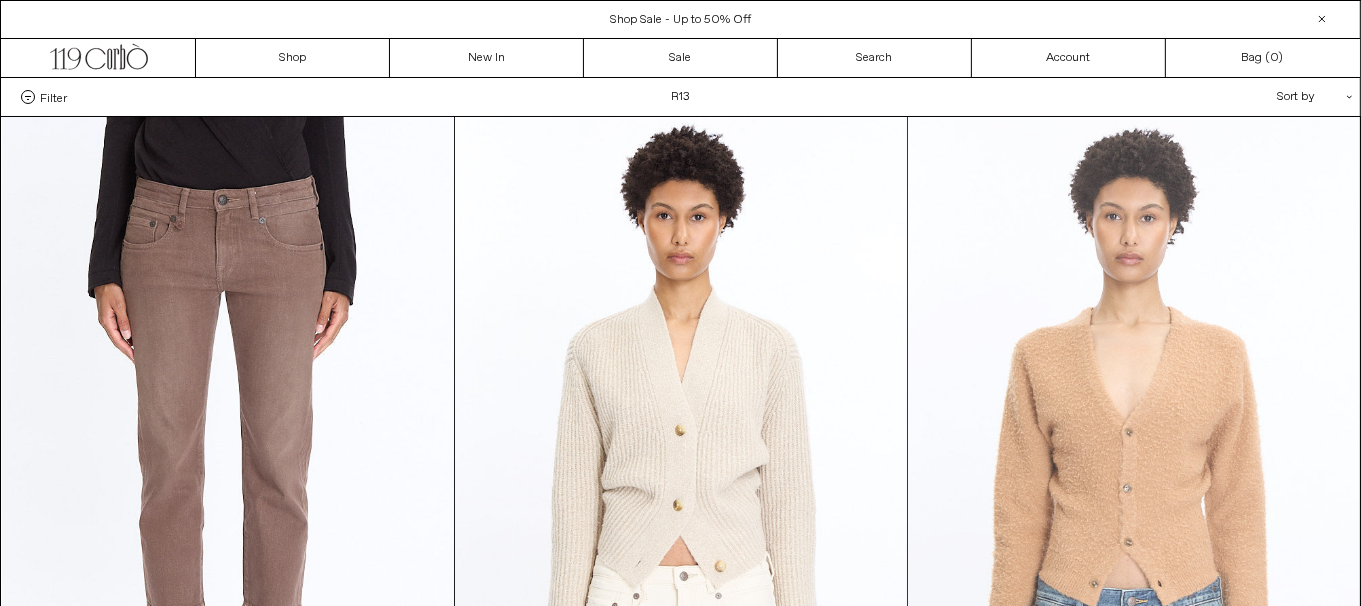 click at bounding box center [1134, 456] 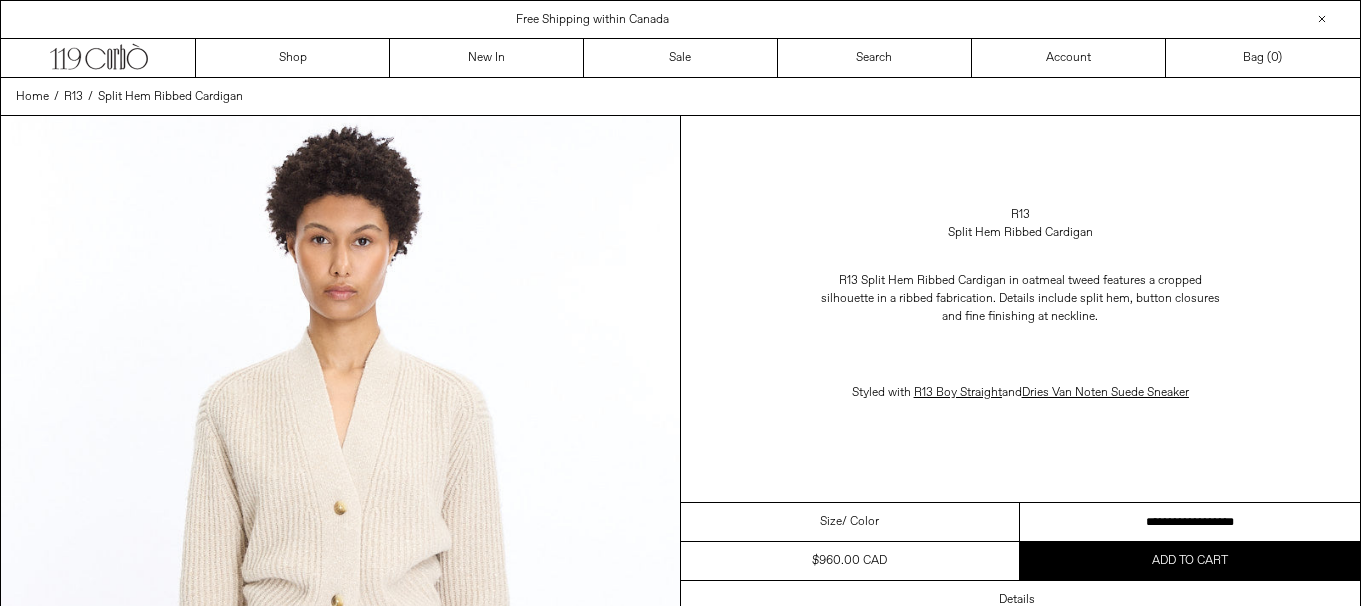 scroll, scrollTop: 0, scrollLeft: 0, axis: both 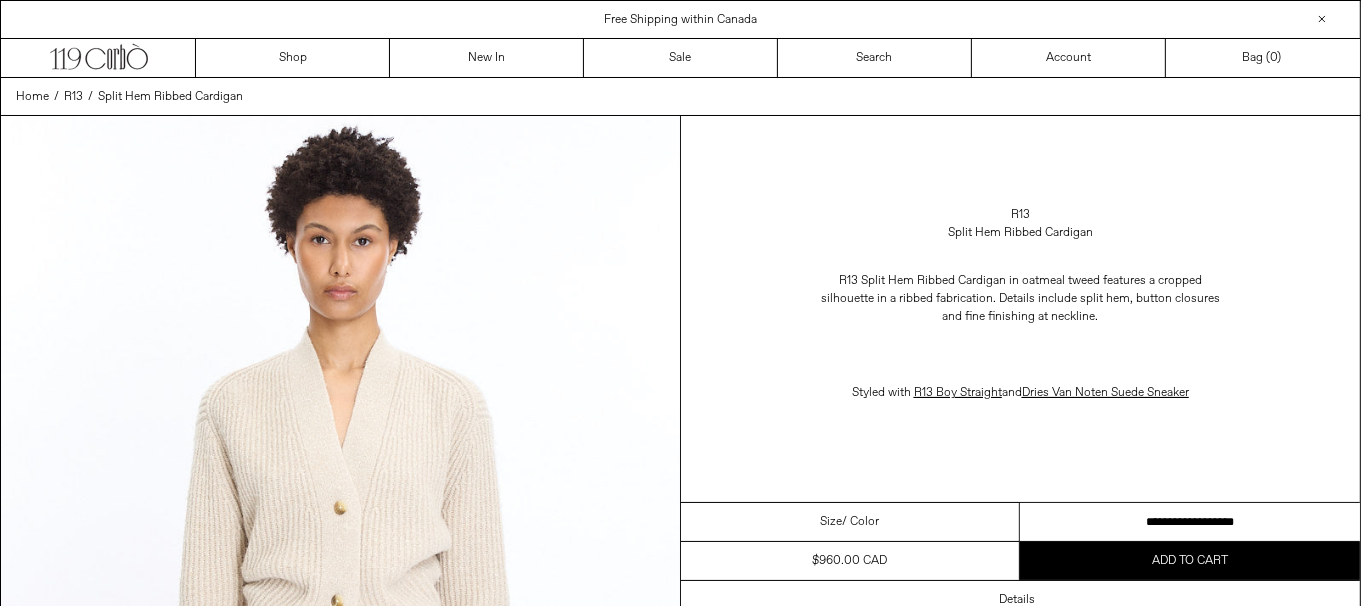 click on "**********" at bounding box center [1190, 522] 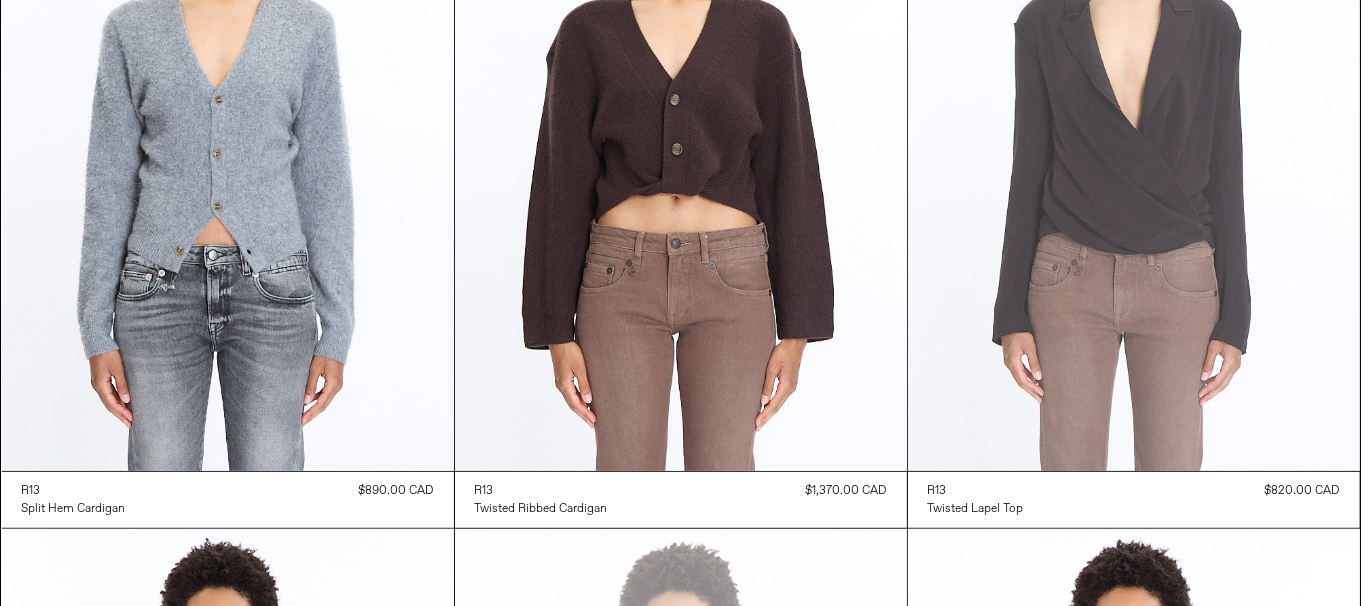 scroll, scrollTop: 1060, scrollLeft: 0, axis: vertical 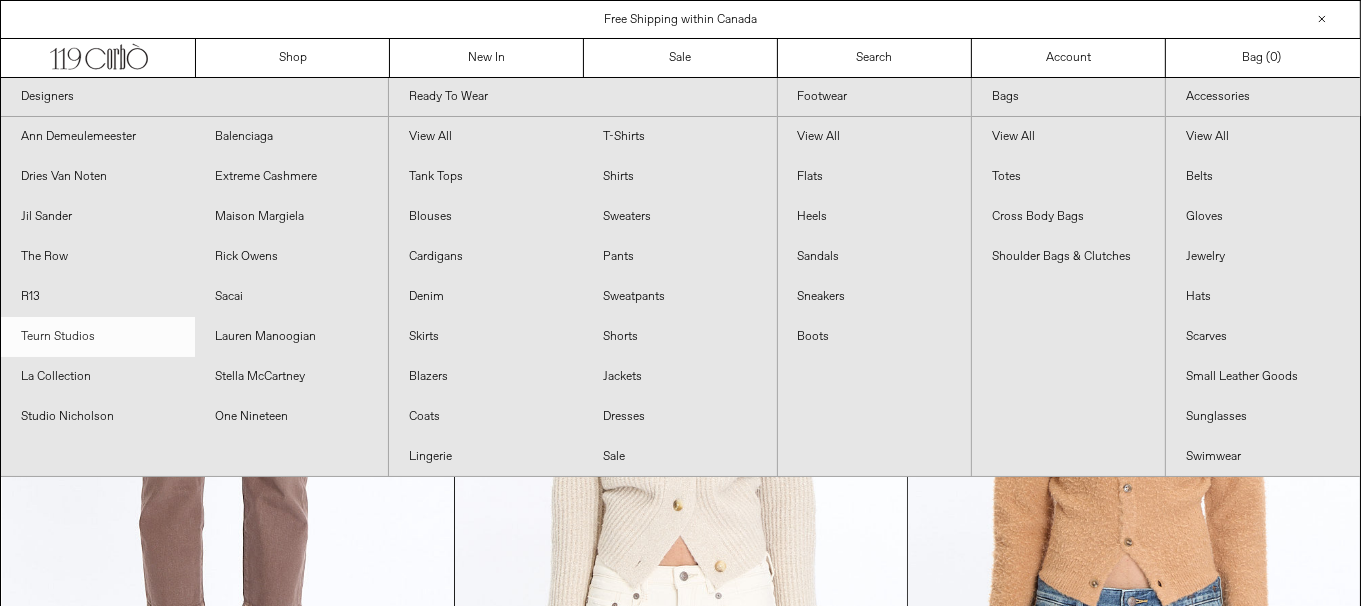 click on "Teurn Studios" at bounding box center [98, 337] 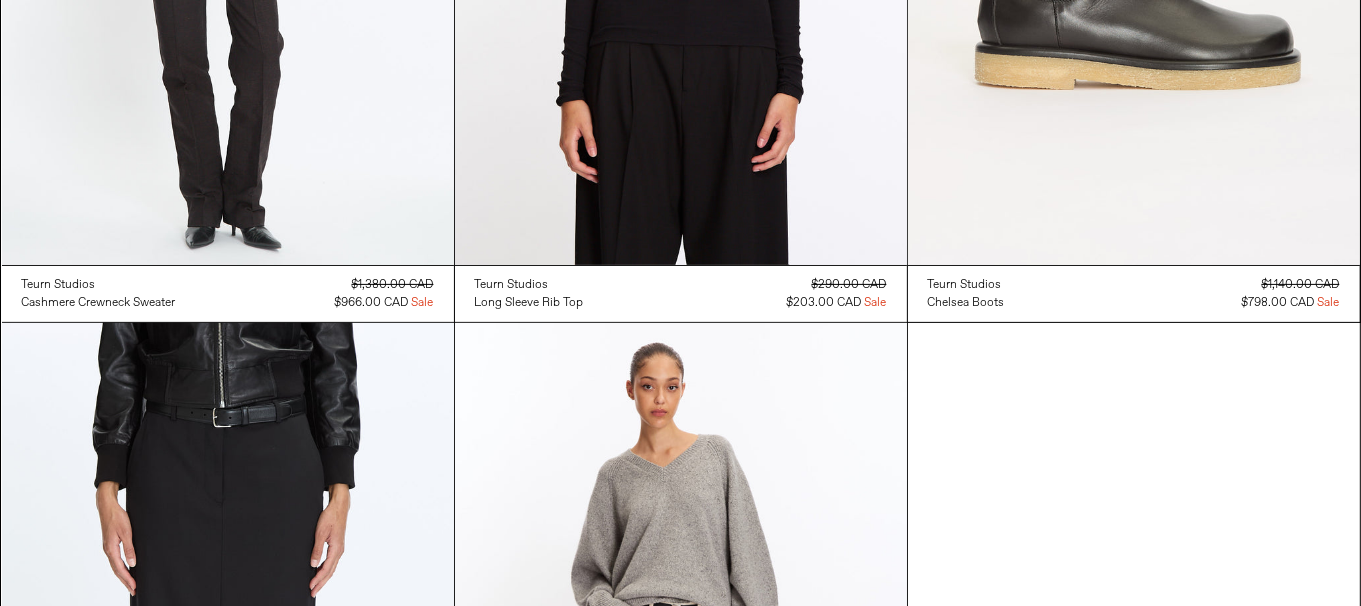 scroll, scrollTop: 530, scrollLeft: 0, axis: vertical 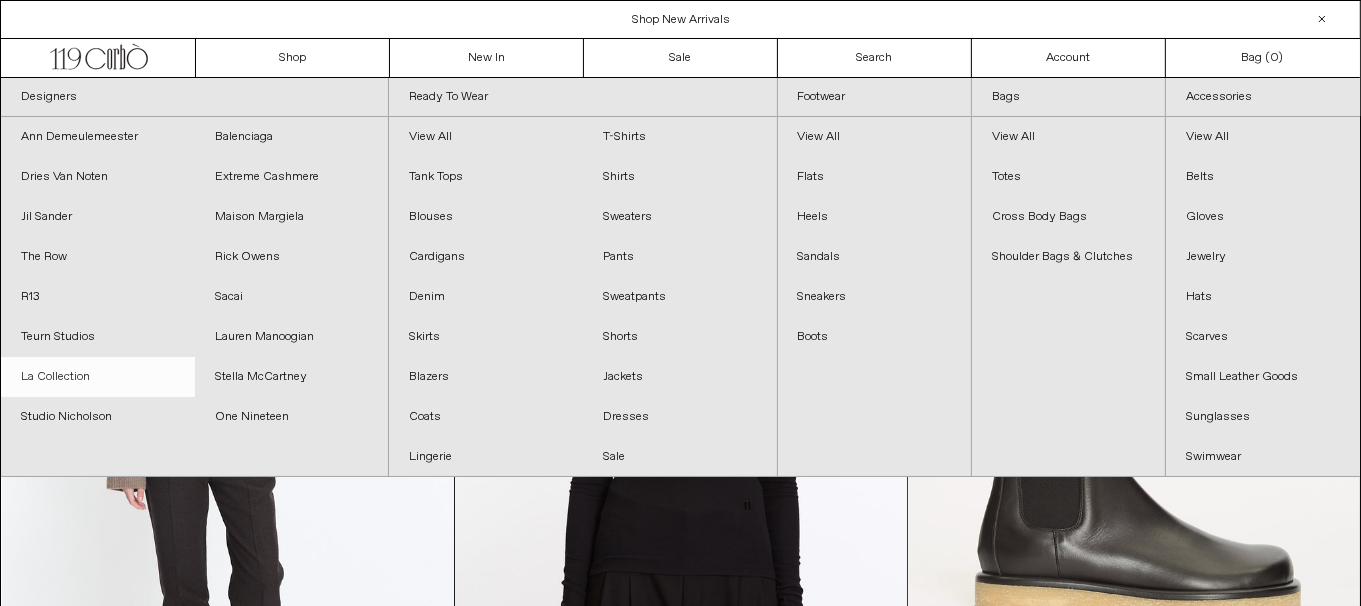 click on "La Collection" at bounding box center [98, 377] 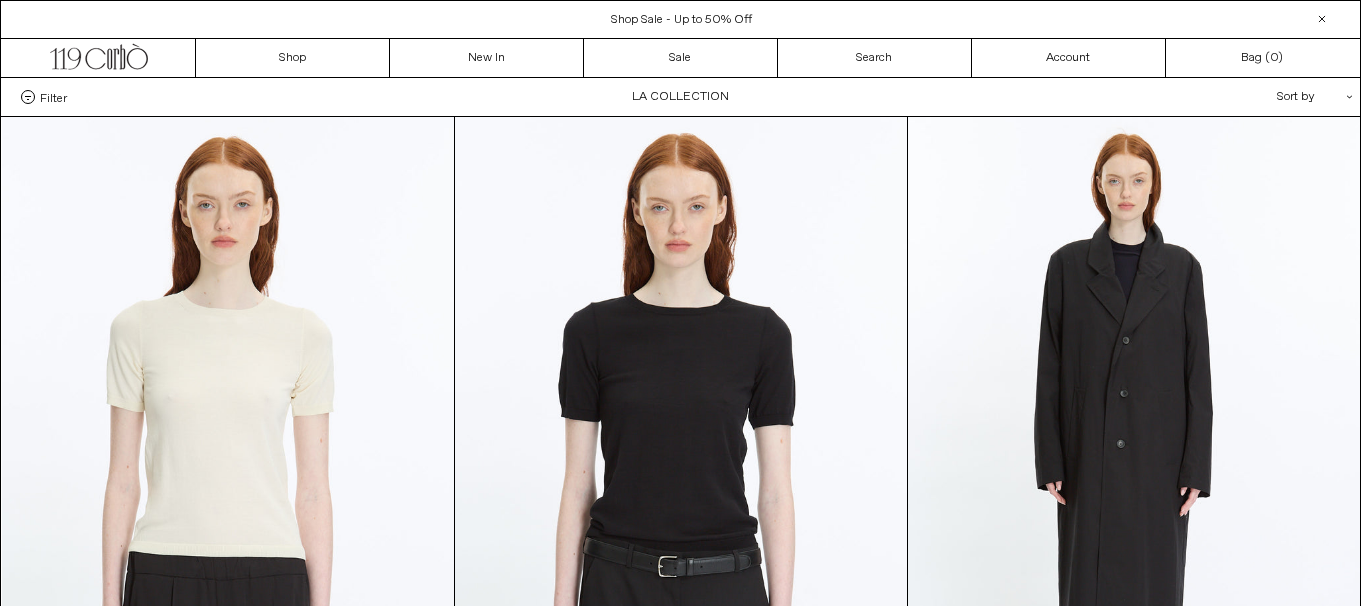 scroll, scrollTop: 530, scrollLeft: 0, axis: vertical 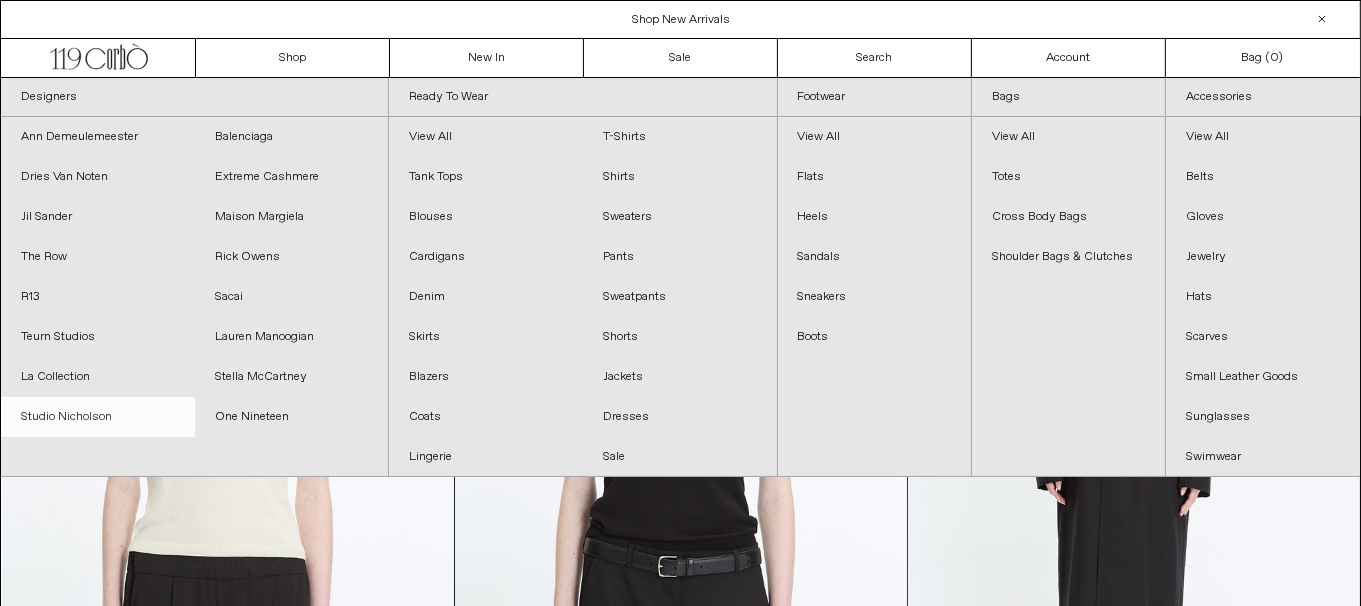 click on "Studio Nicholson" at bounding box center [98, 417] 